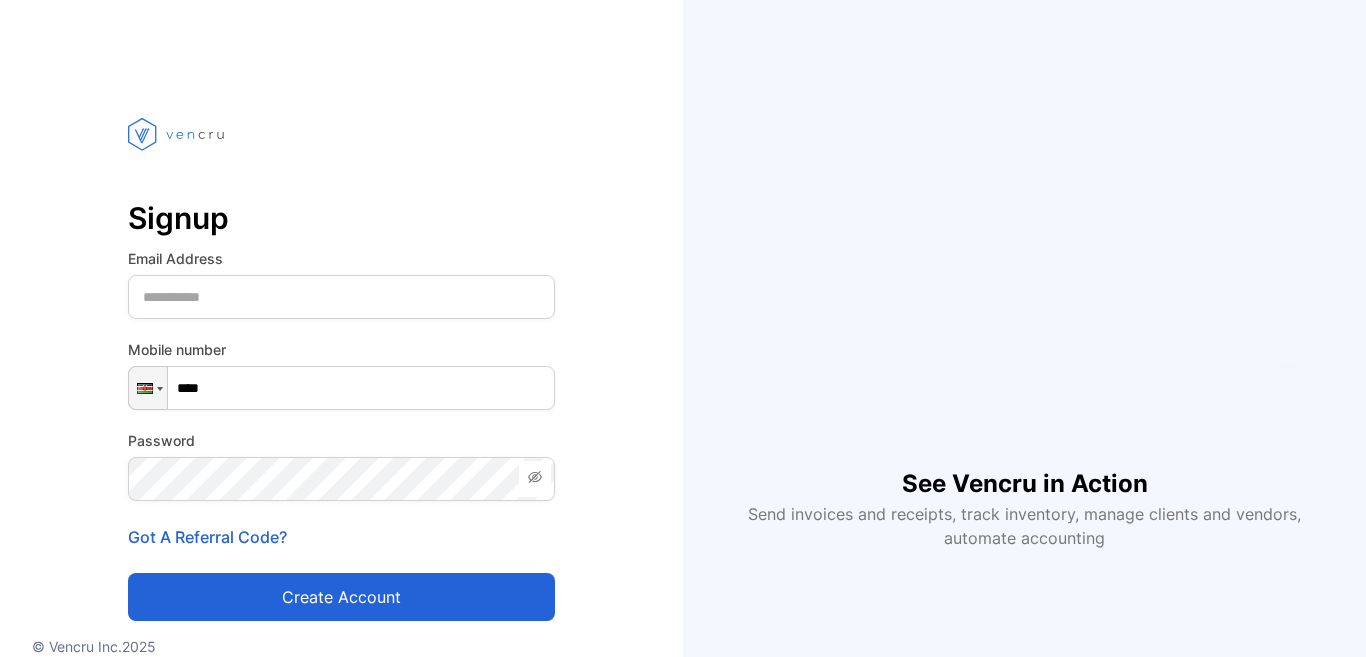 scroll, scrollTop: 0, scrollLeft: 0, axis: both 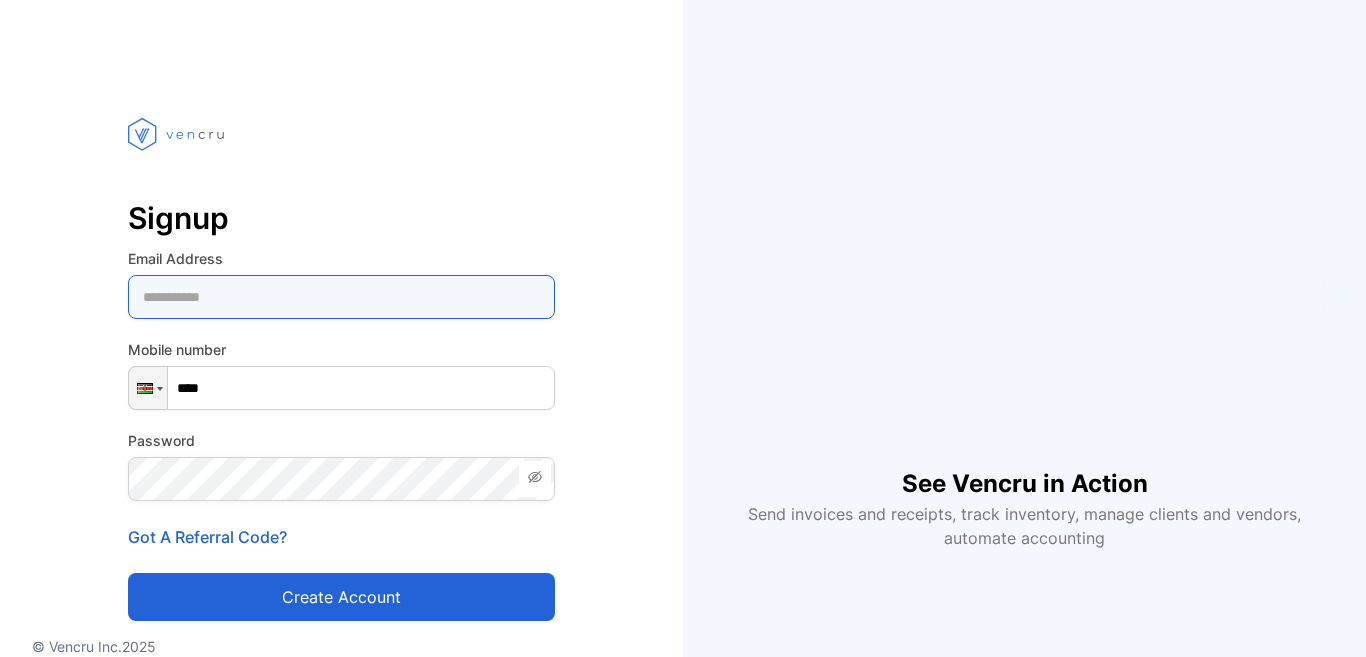 click at bounding box center [341, 297] 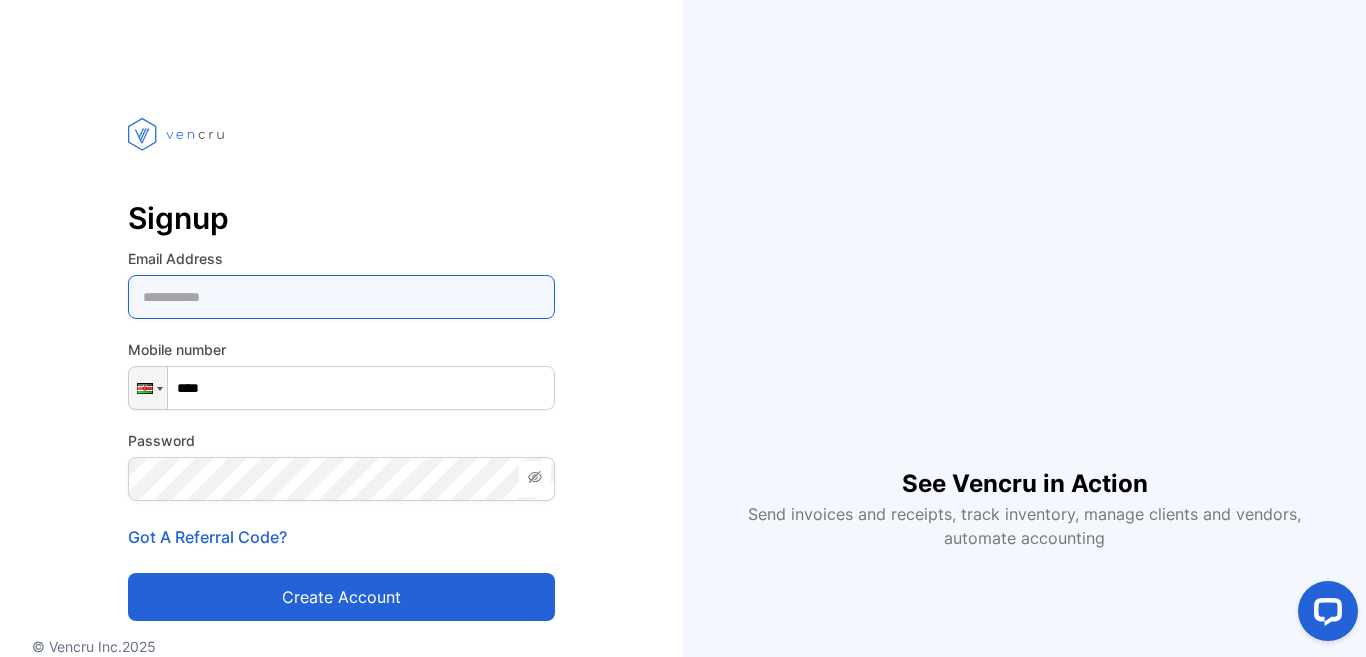 scroll, scrollTop: 0, scrollLeft: 0, axis: both 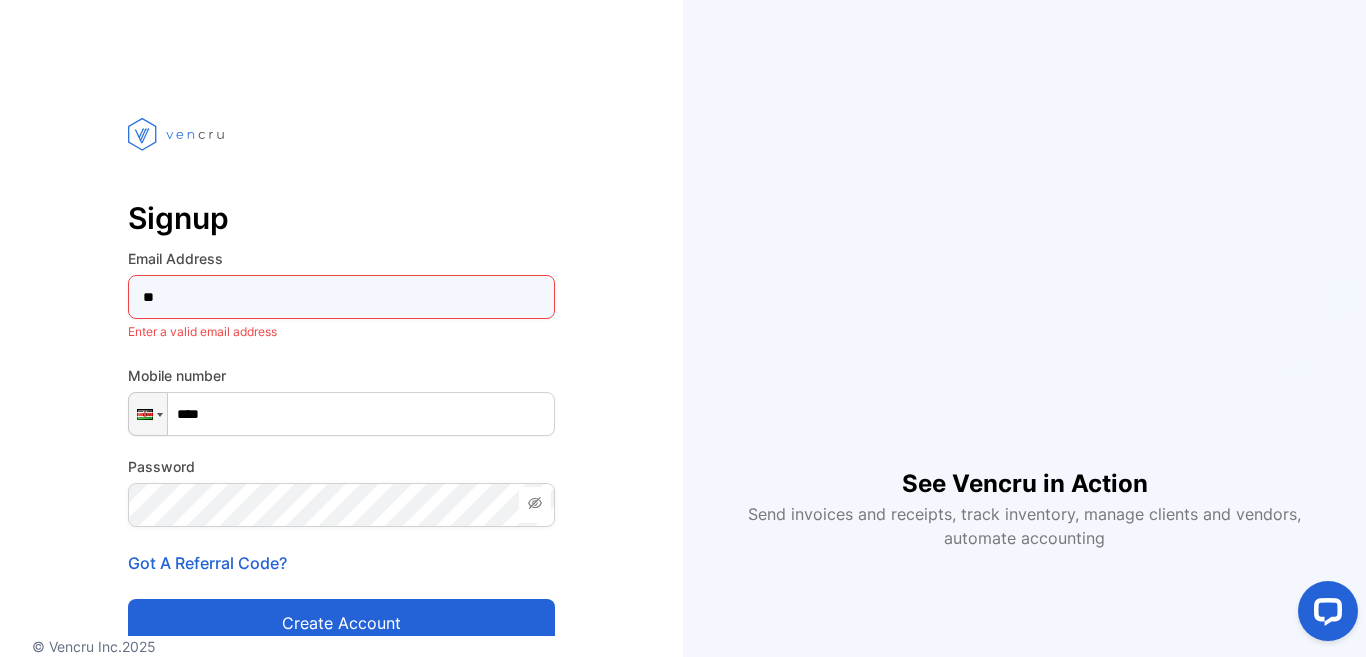 type on "*" 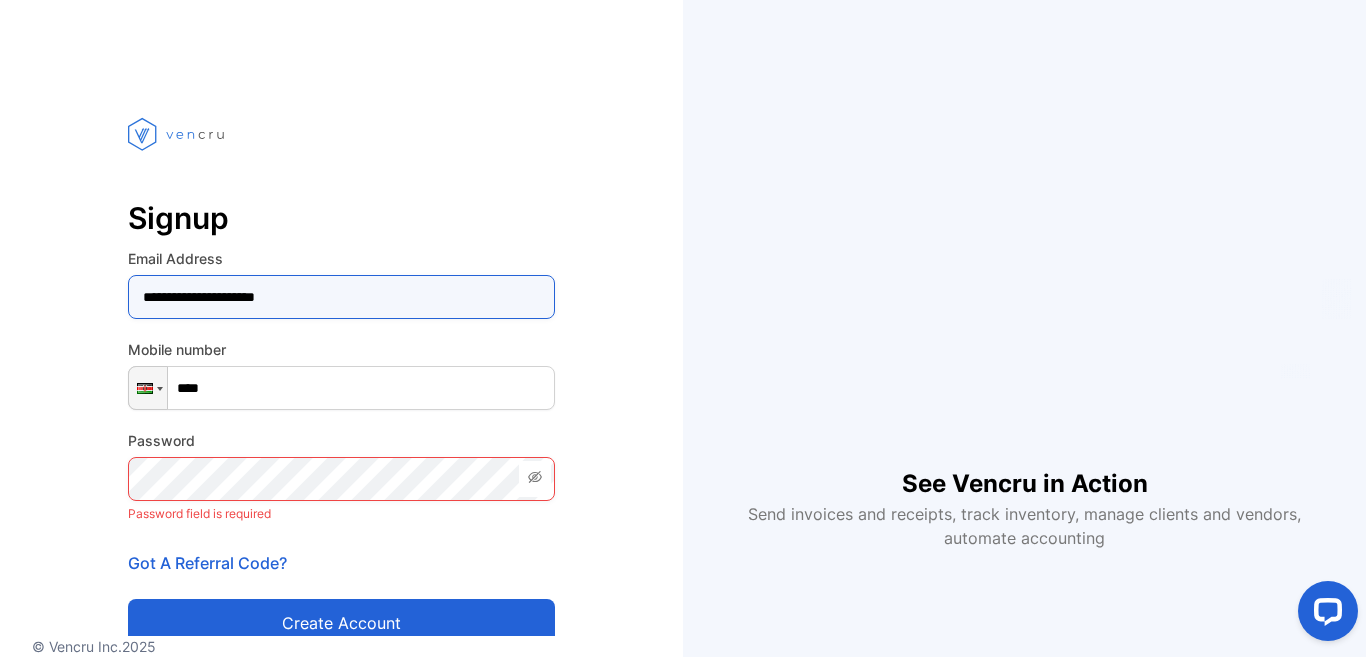 type on "**********" 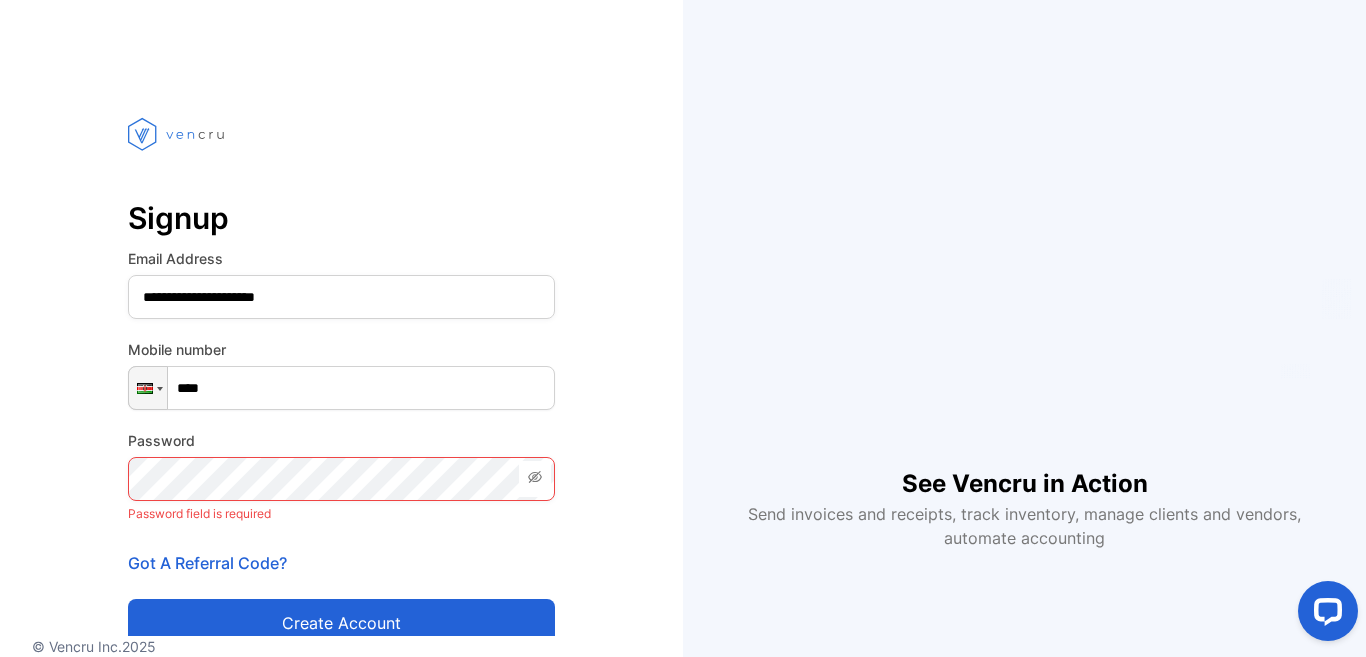 click on "****" at bounding box center [341, 388] 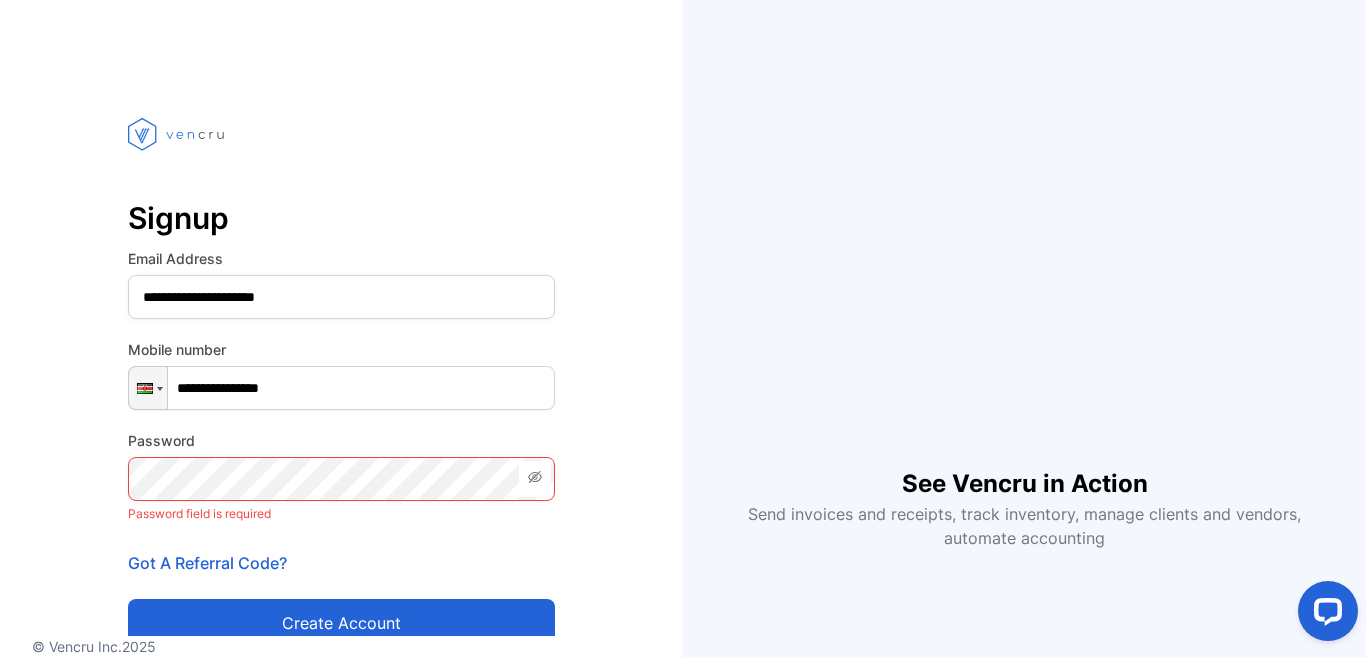 type on "**********" 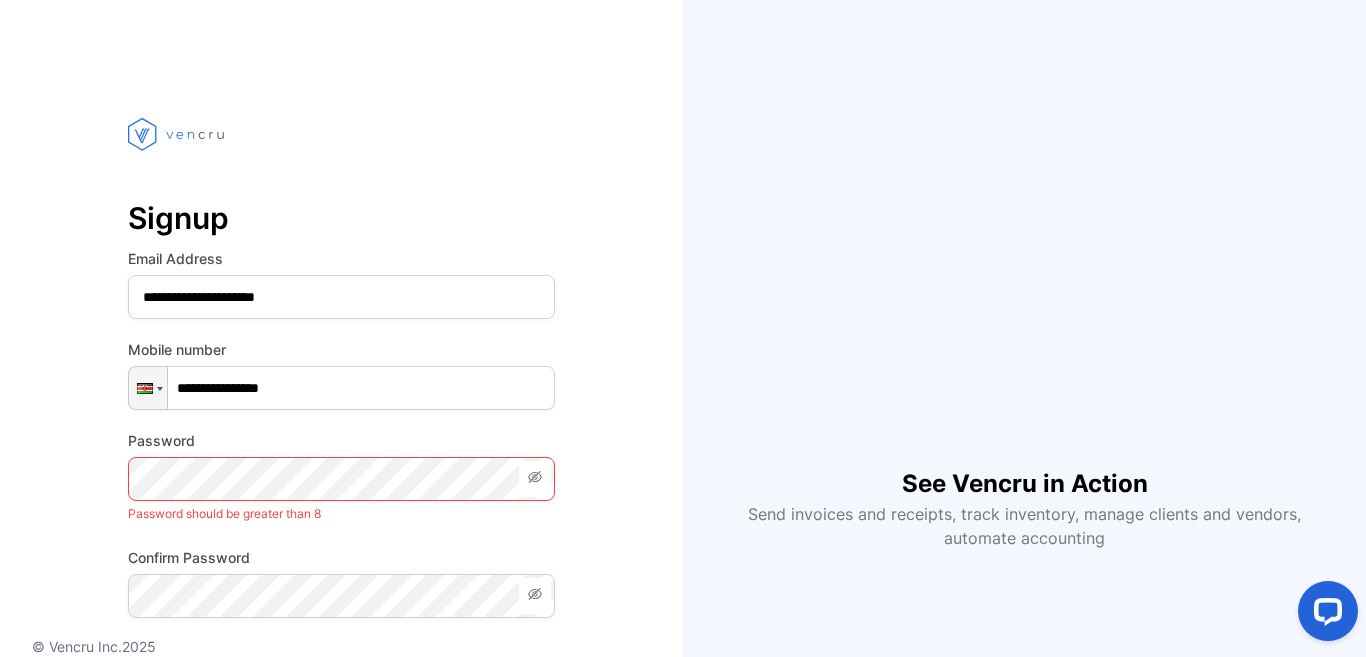click 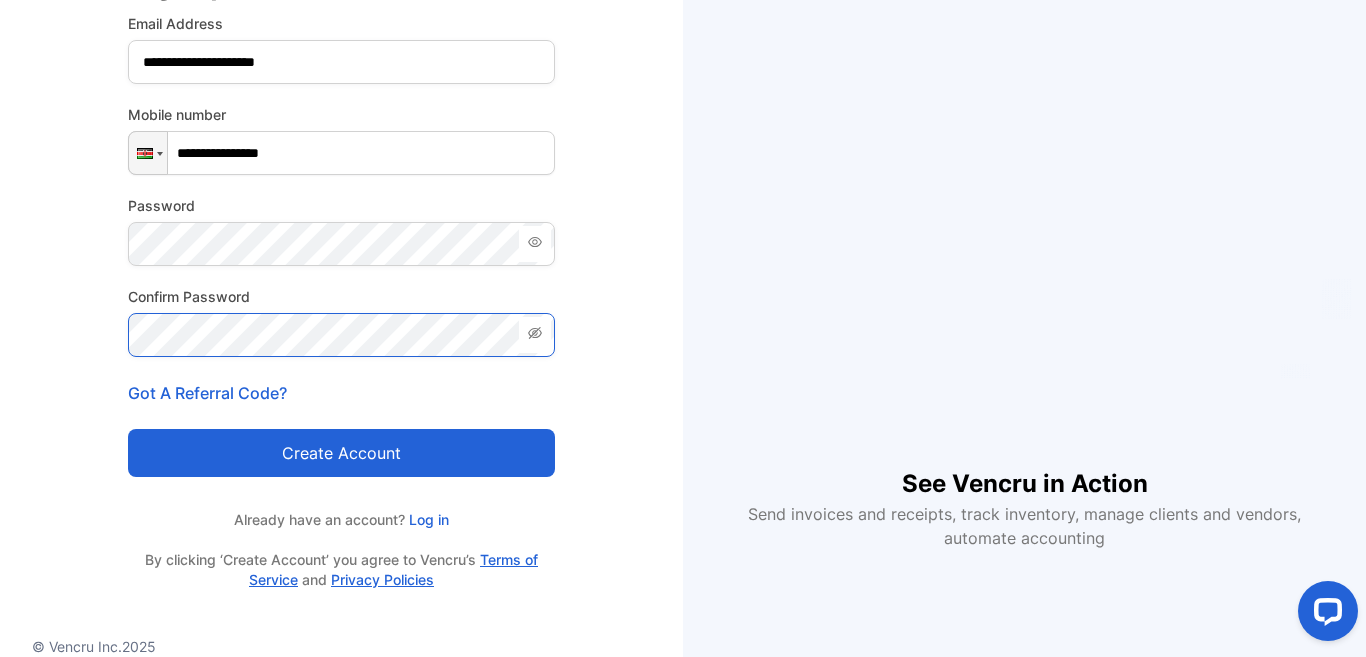 scroll, scrollTop: 240, scrollLeft: 0, axis: vertical 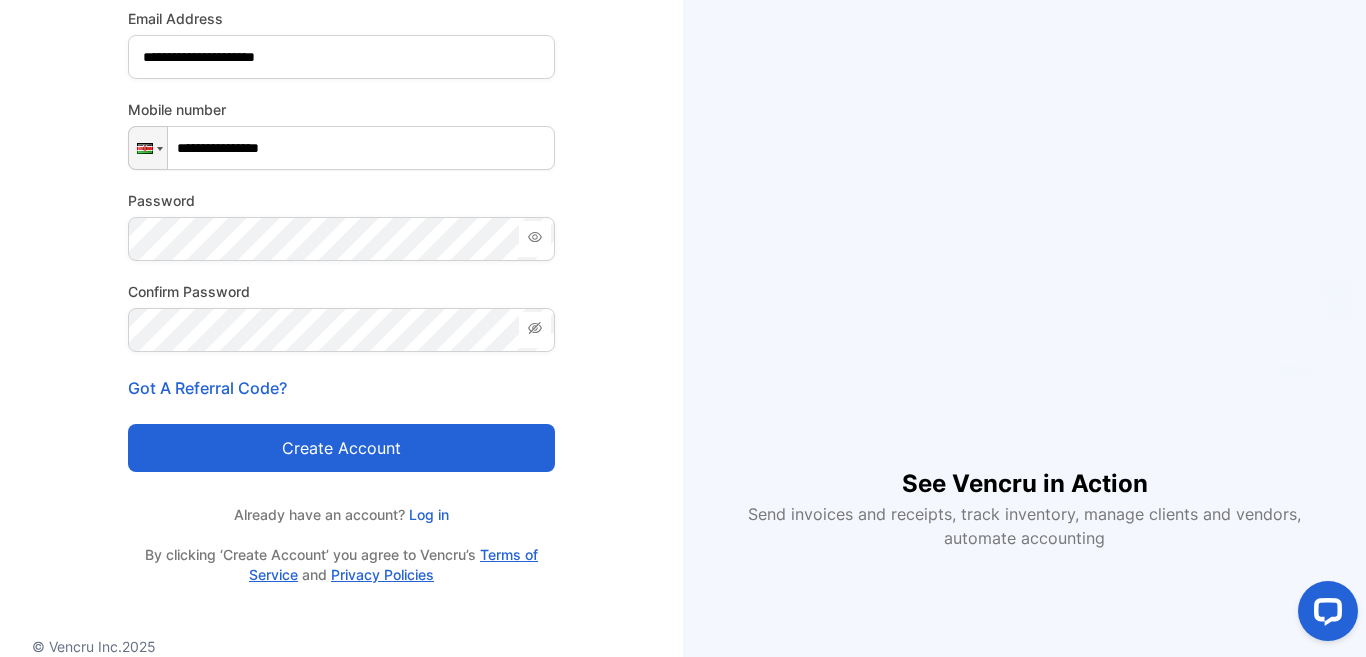 click on "Create account" at bounding box center [341, 448] 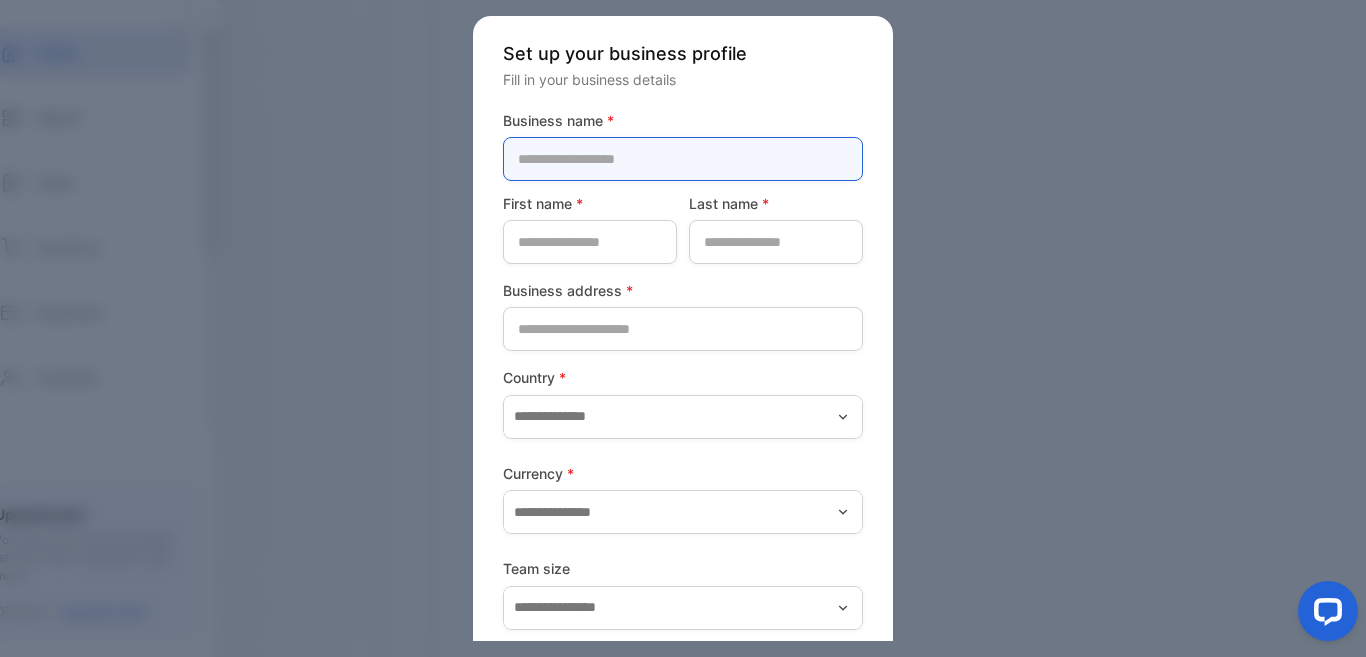 click at bounding box center (683, 159) 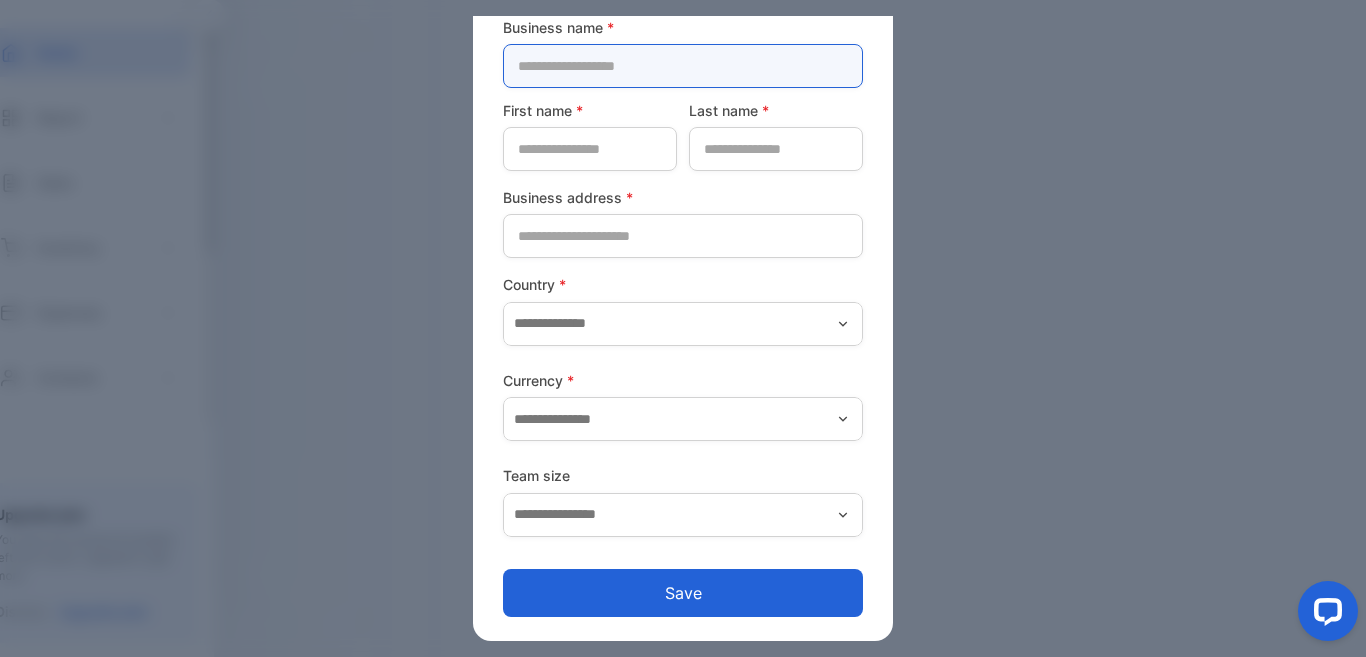 scroll, scrollTop: 0, scrollLeft: 0, axis: both 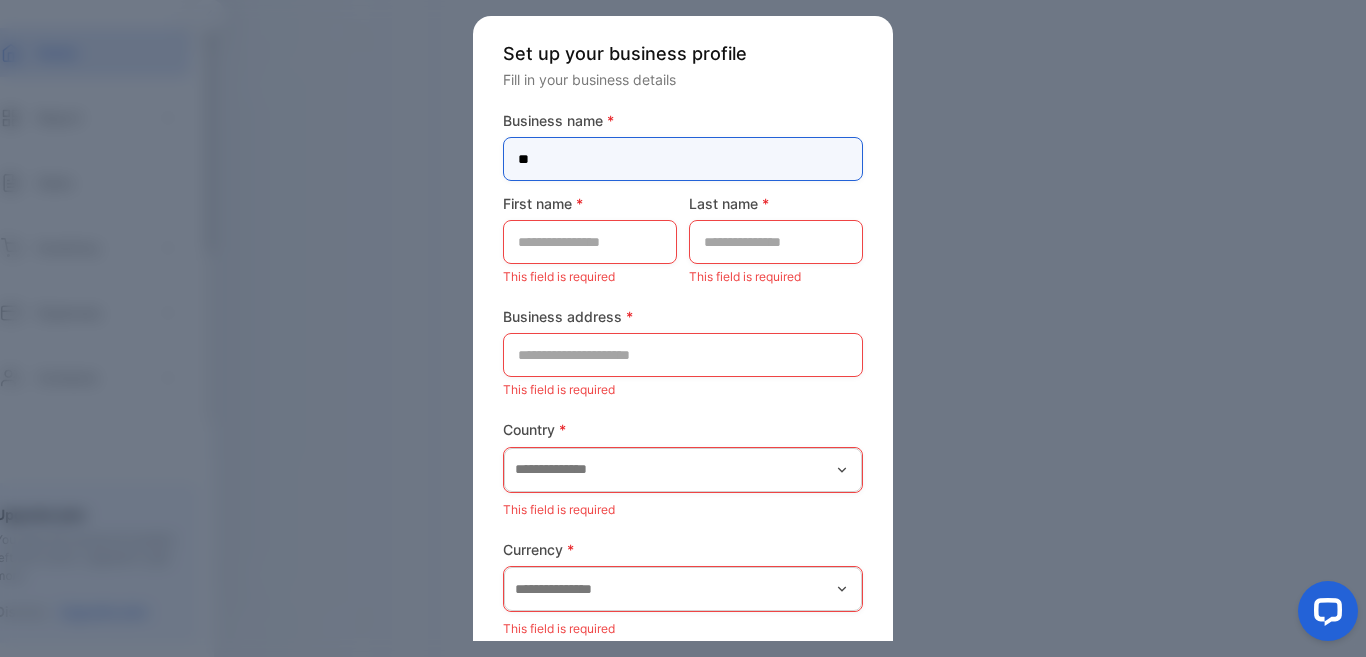 type on "*" 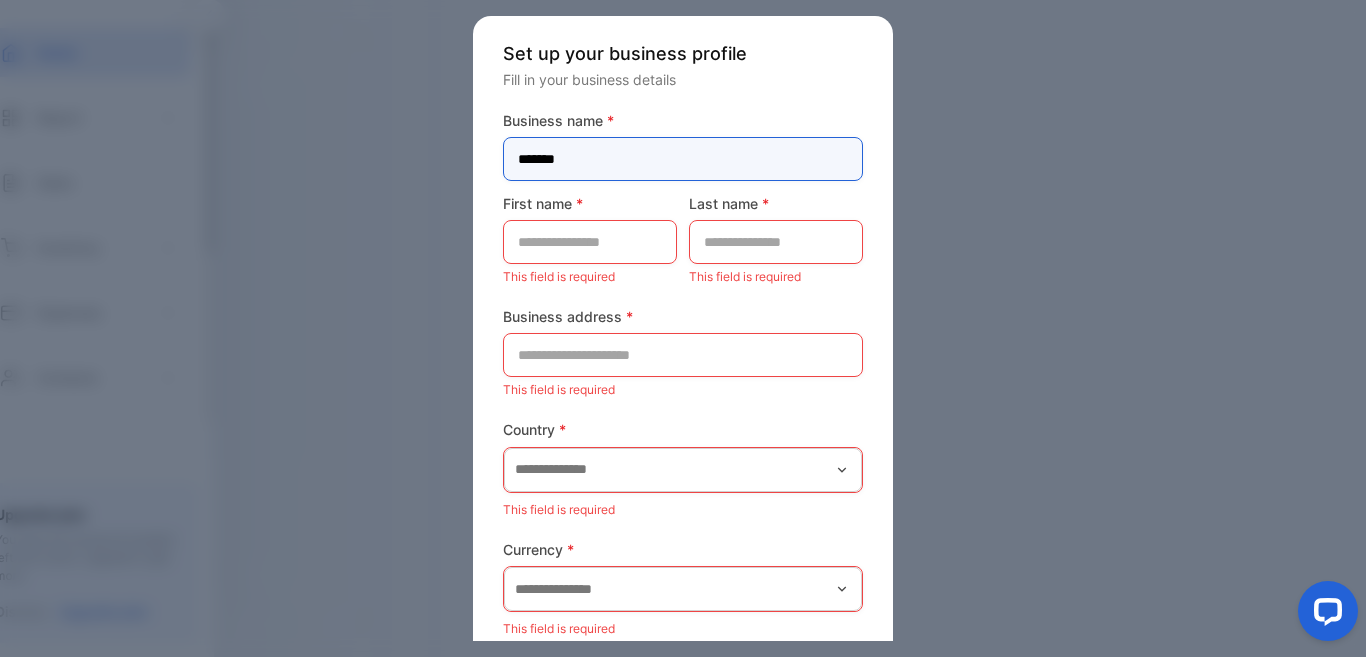 type on "*******" 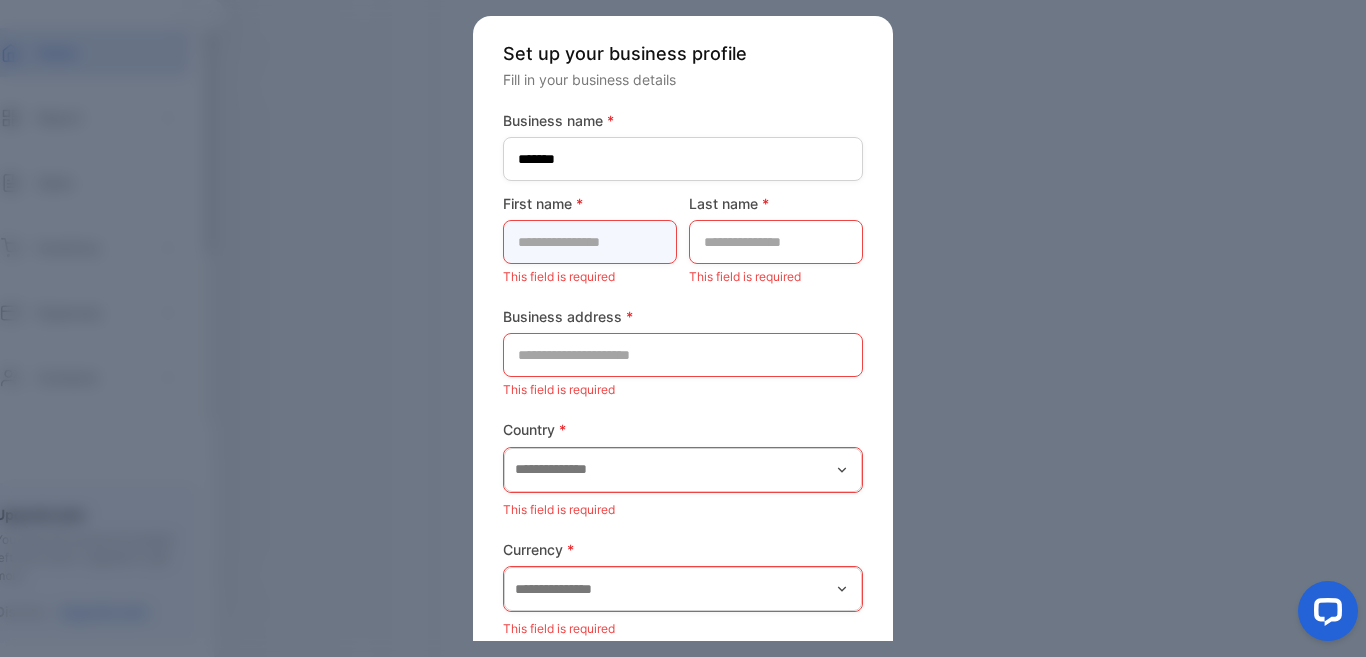 click at bounding box center (590, 242) 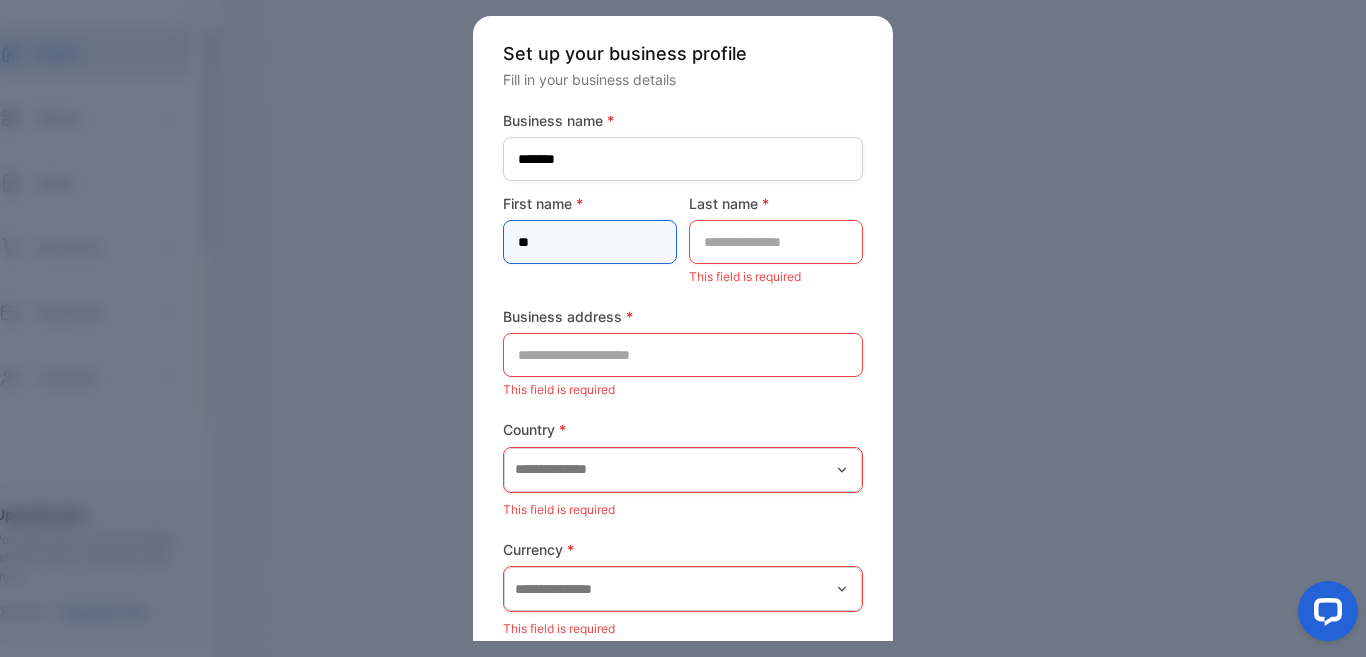 type on "**" 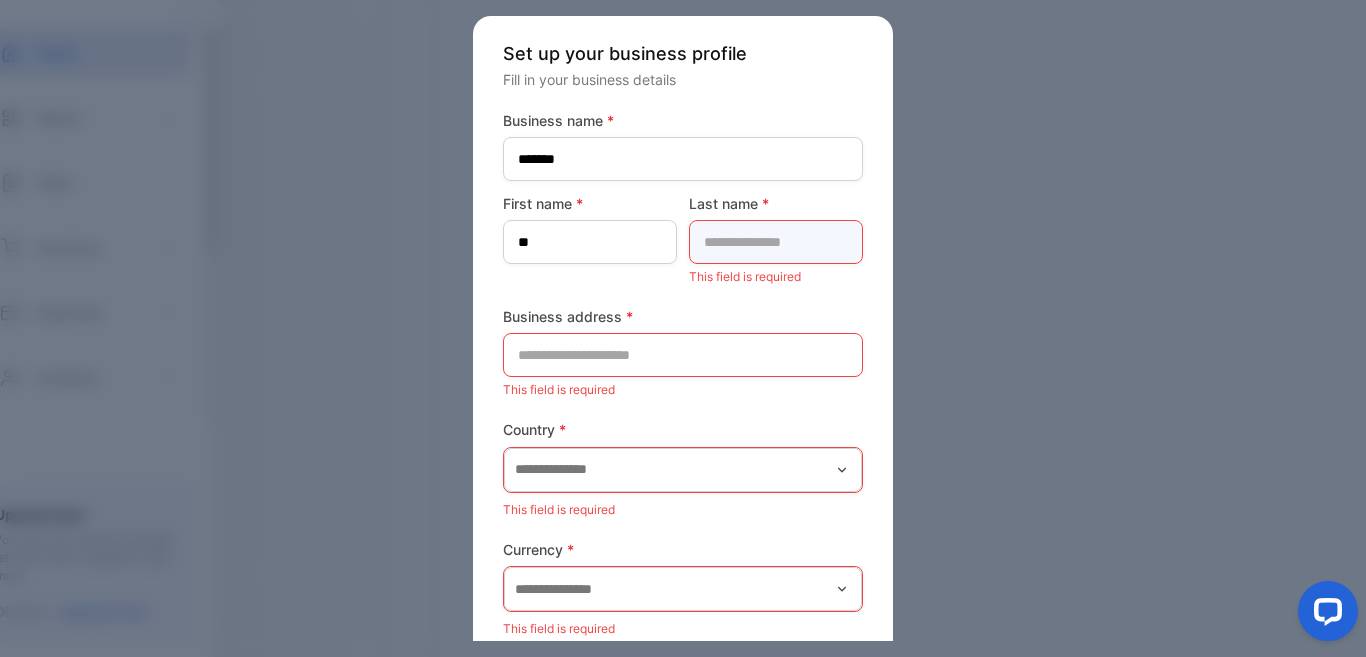 click at bounding box center [776, 242] 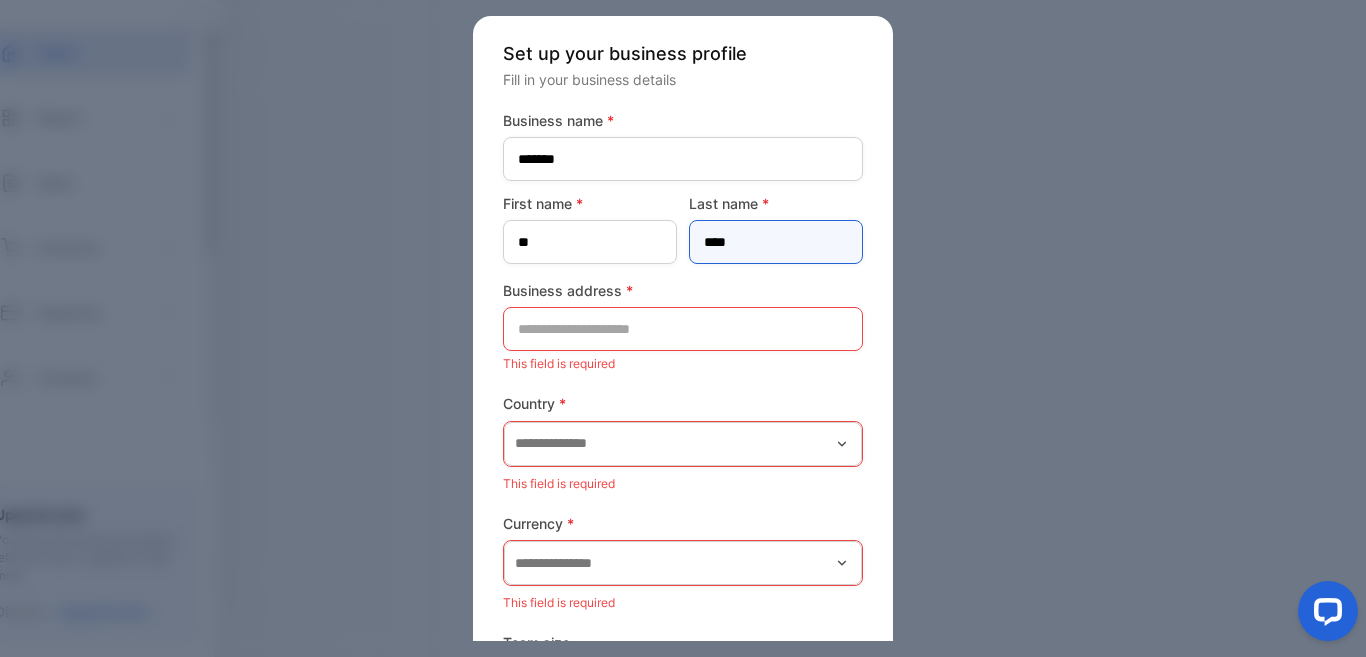 type on "****" 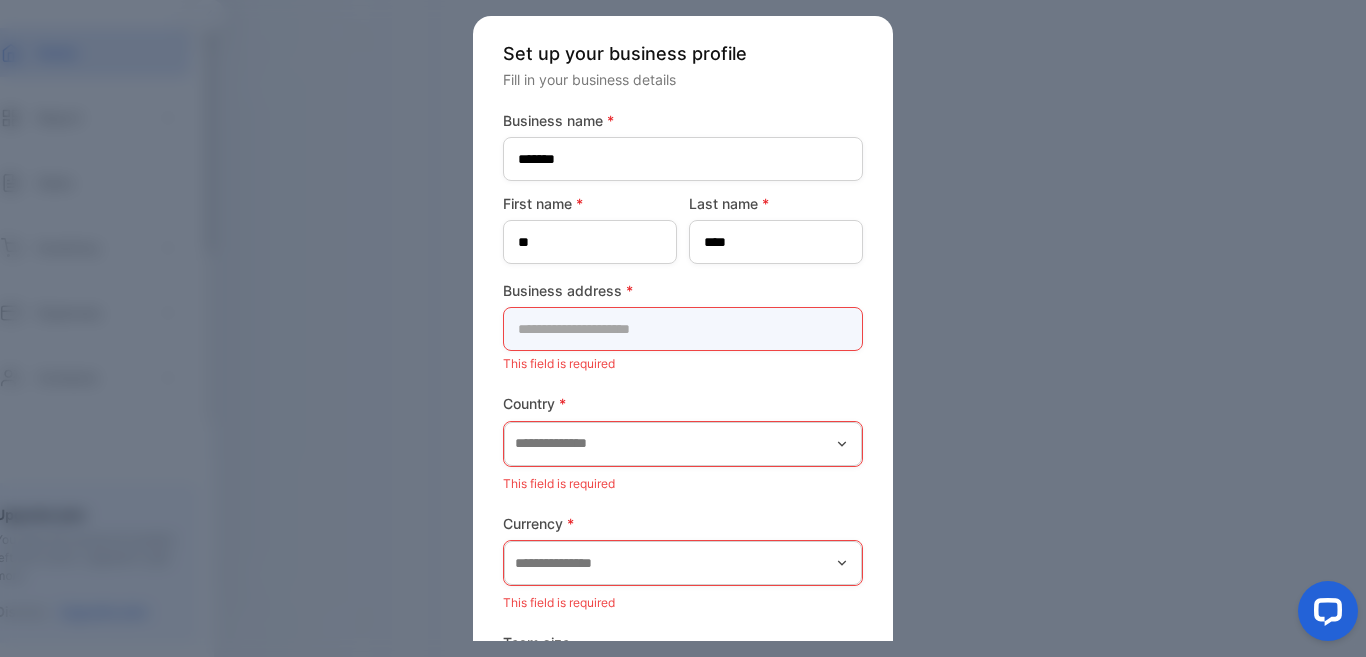 click at bounding box center (683, 329) 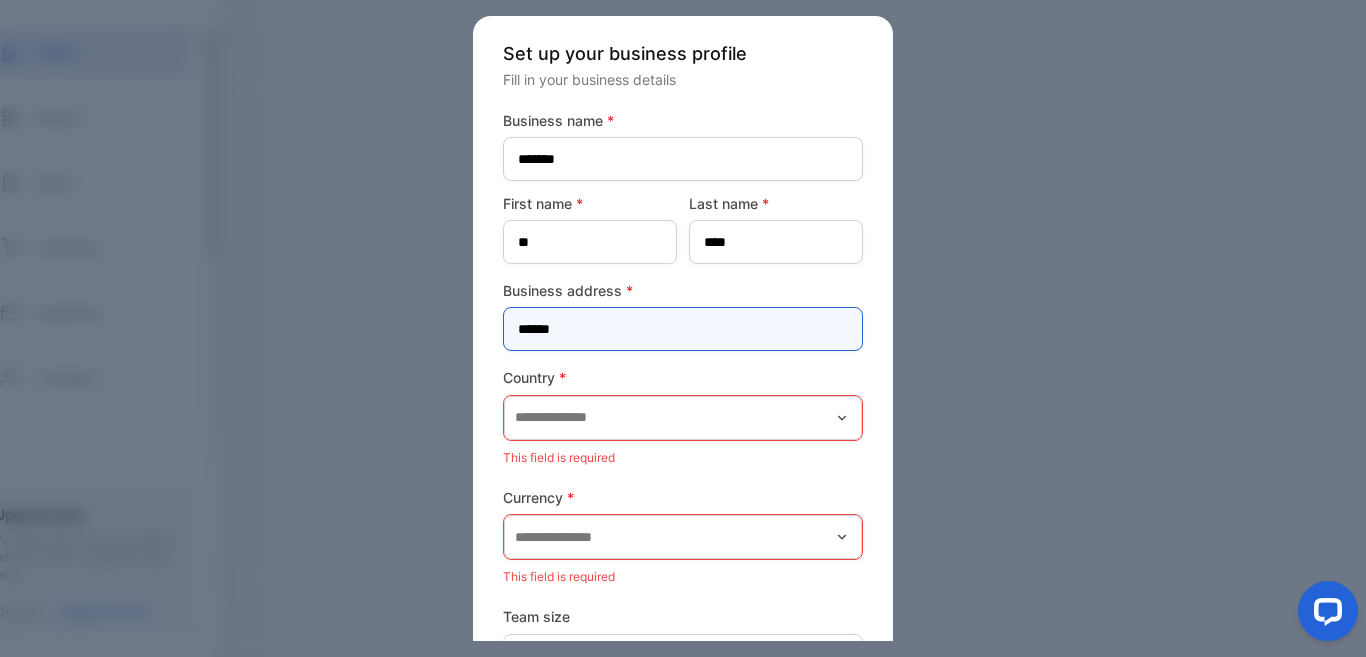 type on "******" 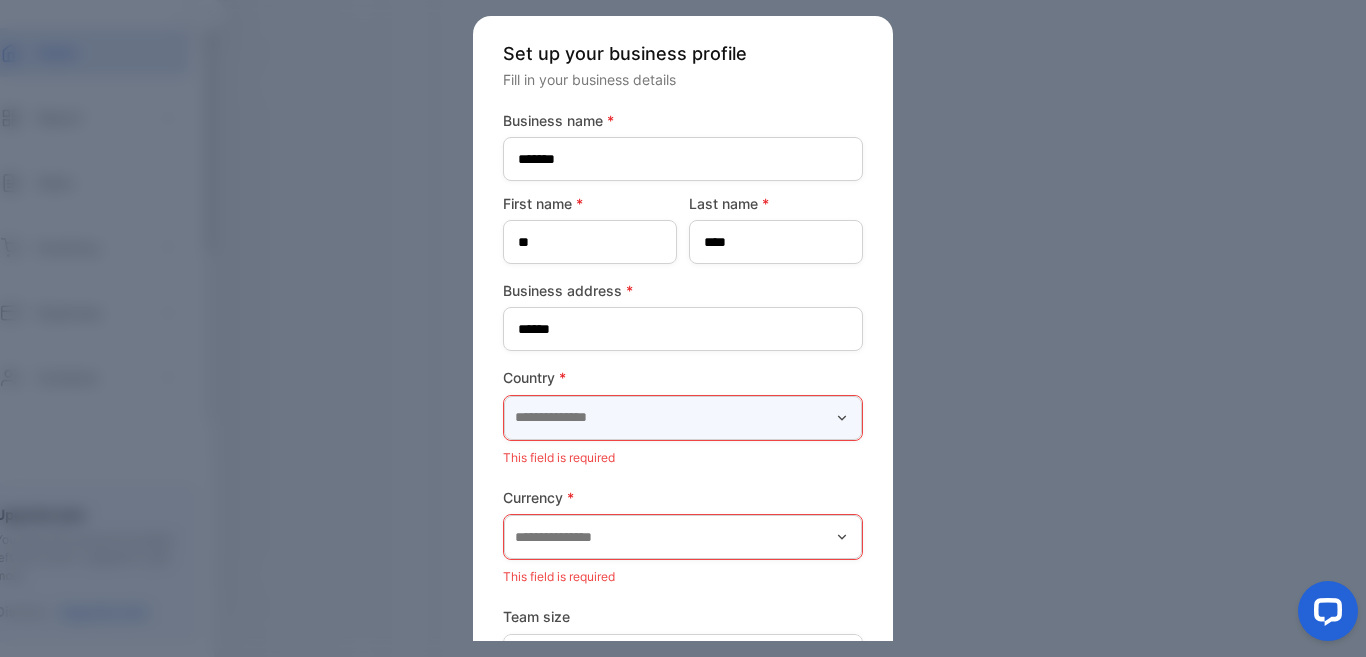 click at bounding box center [683, 418] 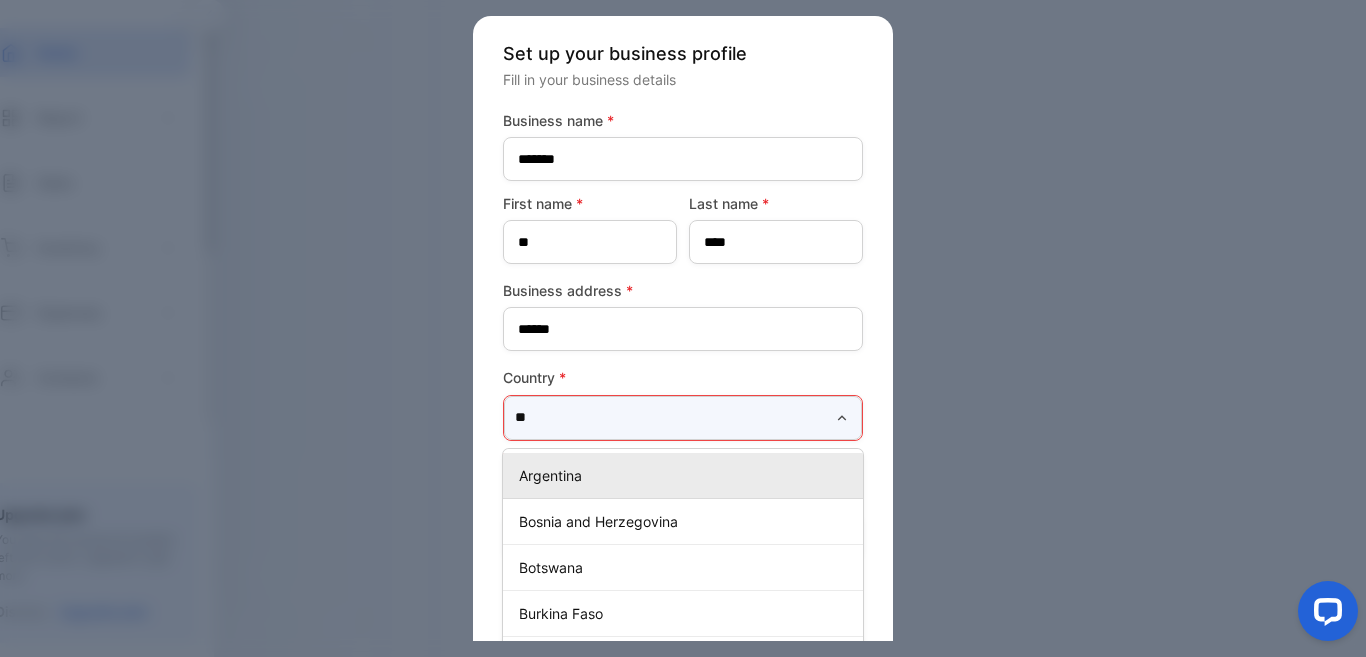 type on "*" 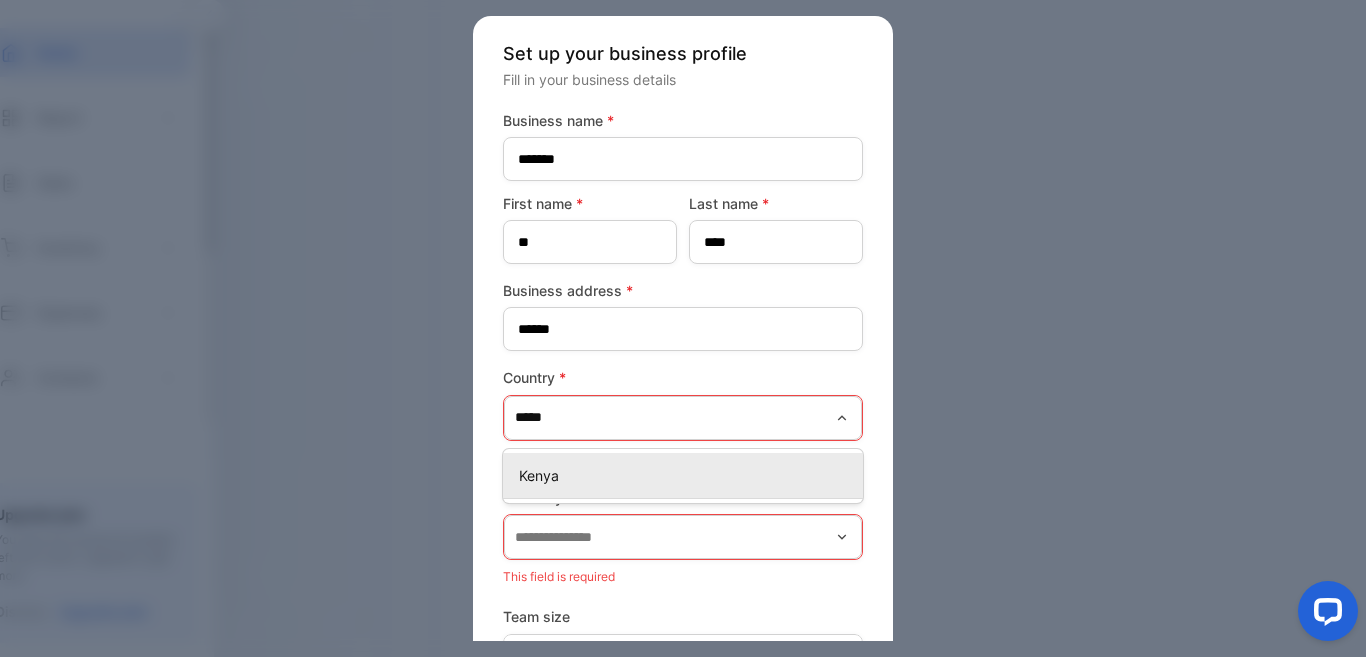 click on "Kenya" at bounding box center (687, 475) 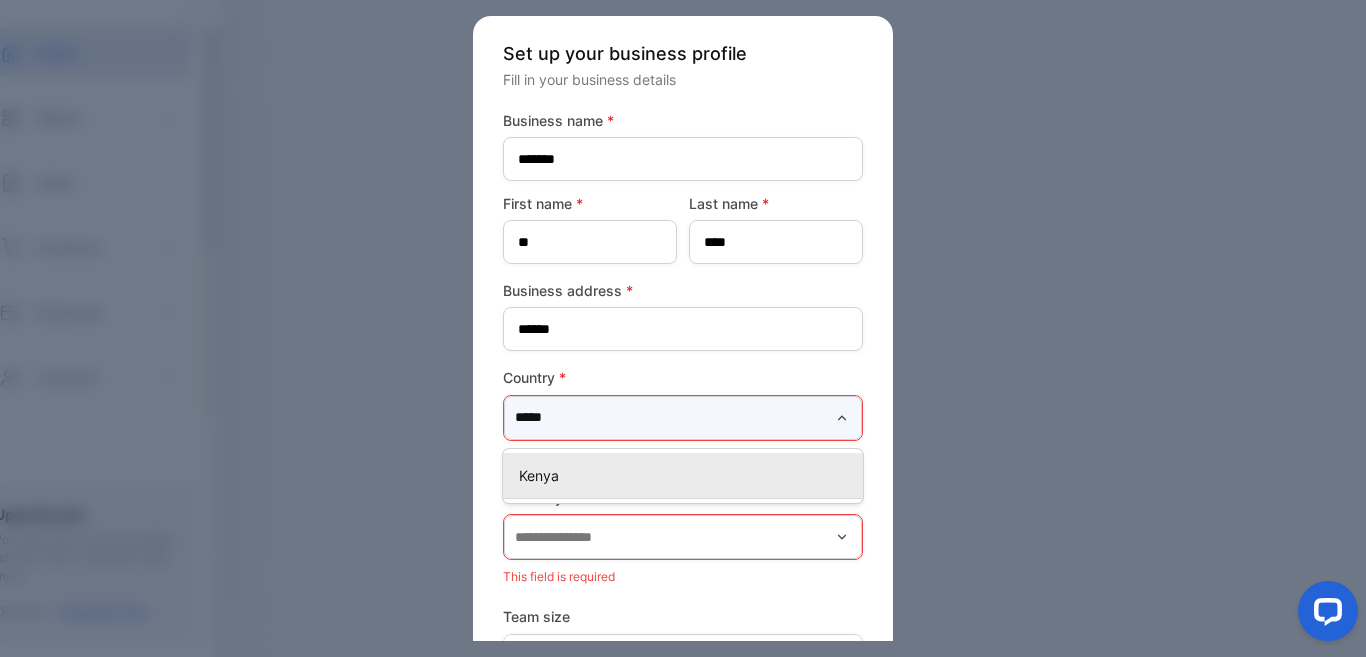 type on "*****" 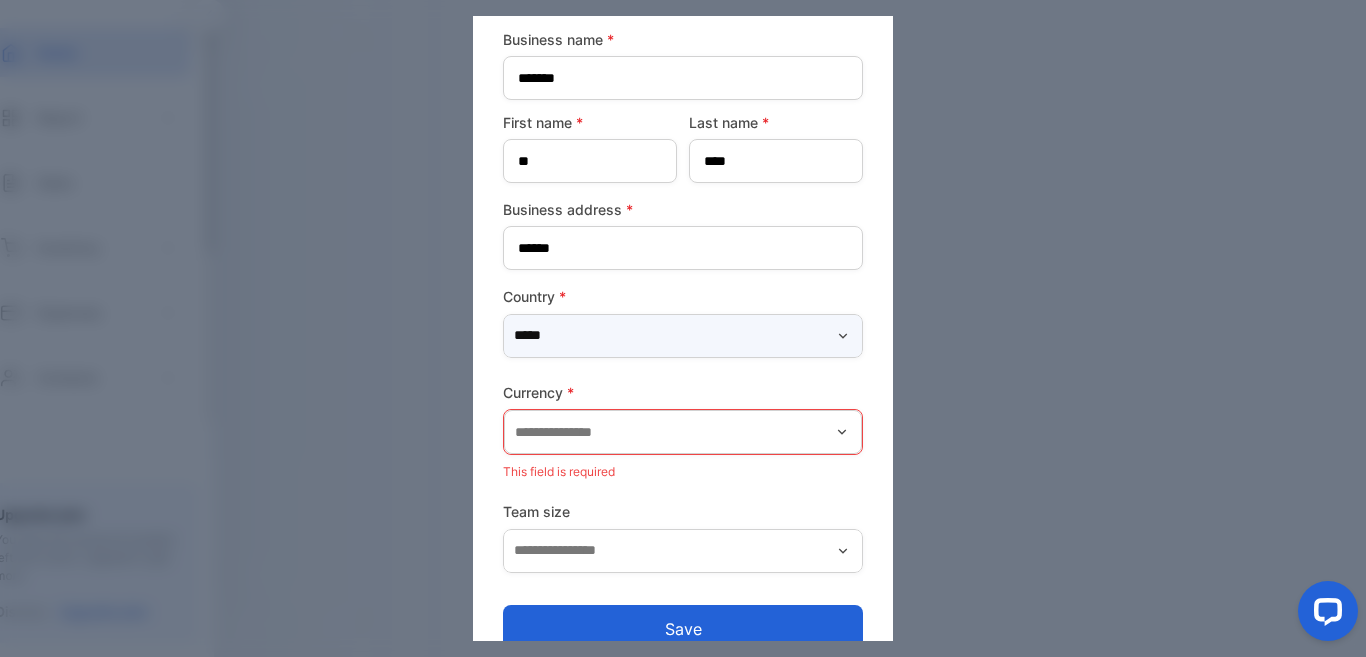 scroll, scrollTop: 117, scrollLeft: 0, axis: vertical 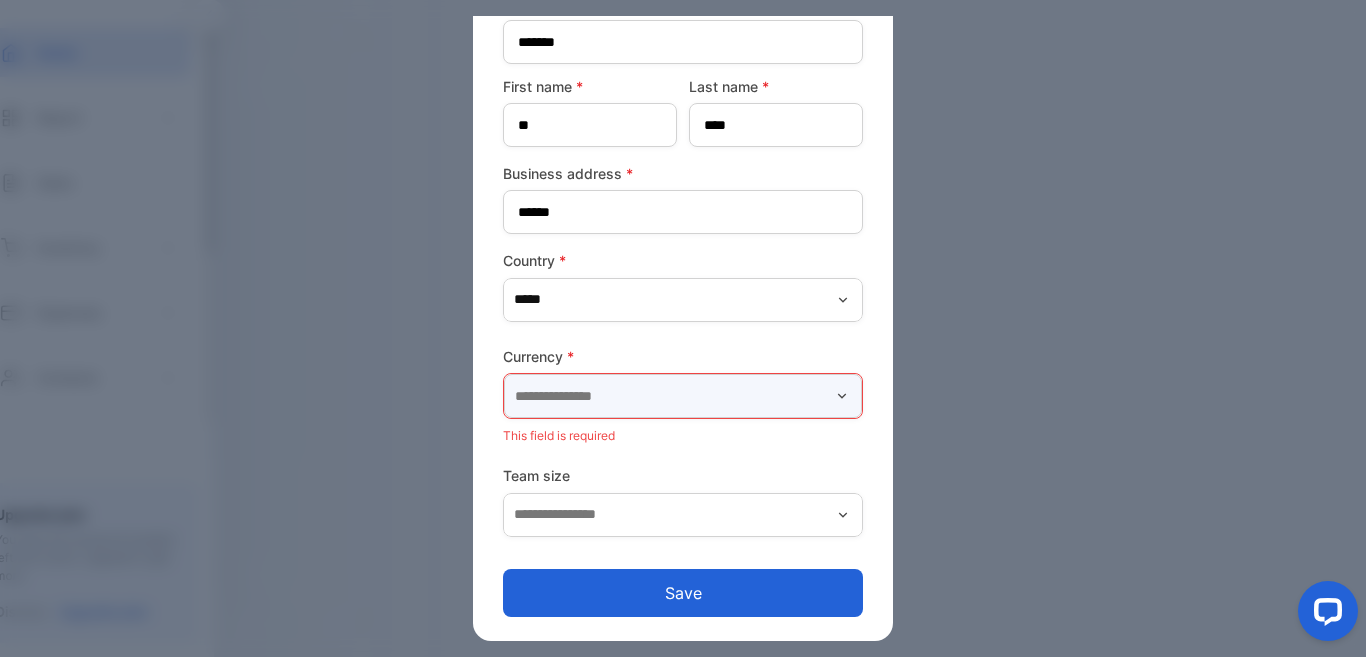 click at bounding box center [683, 396] 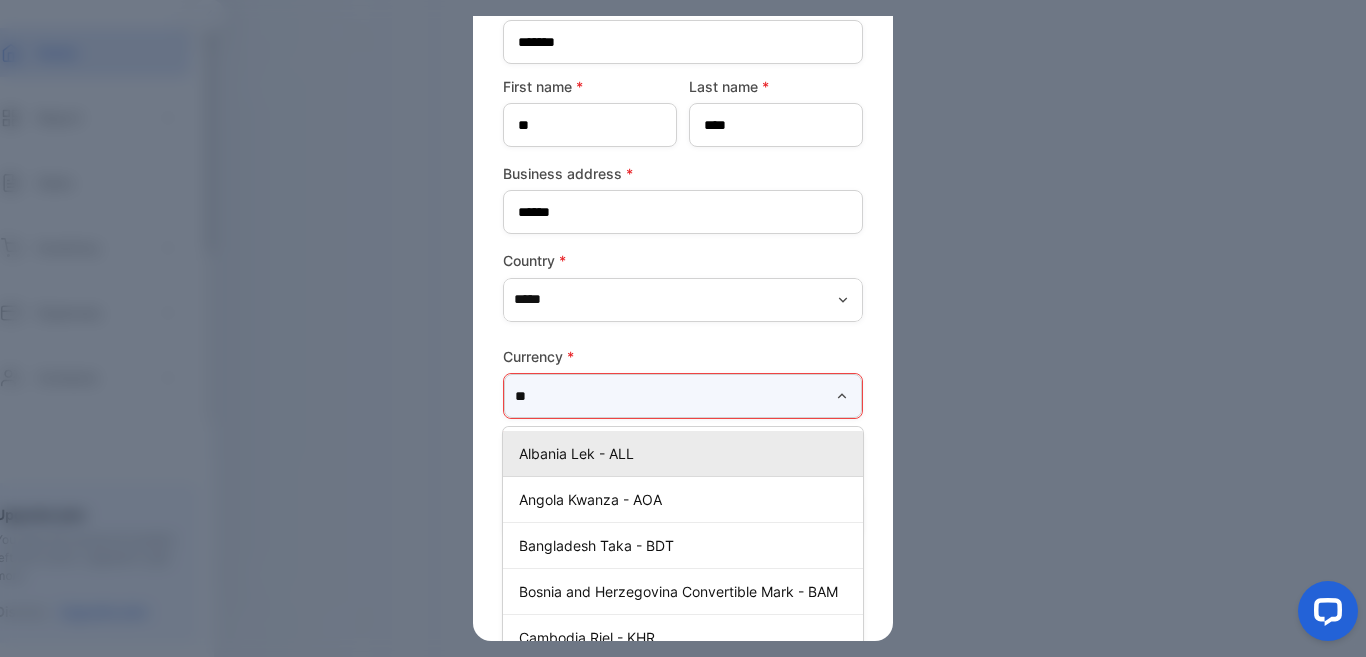 scroll, scrollTop: 117, scrollLeft: 0, axis: vertical 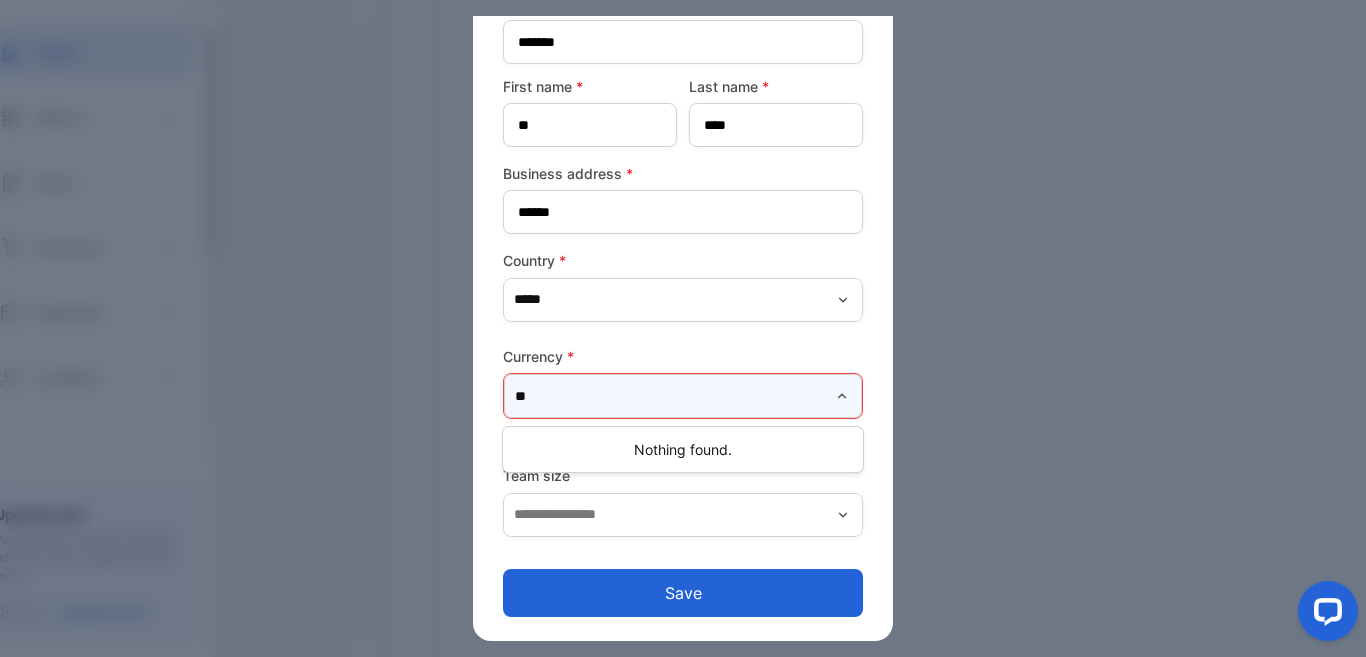 type on "*" 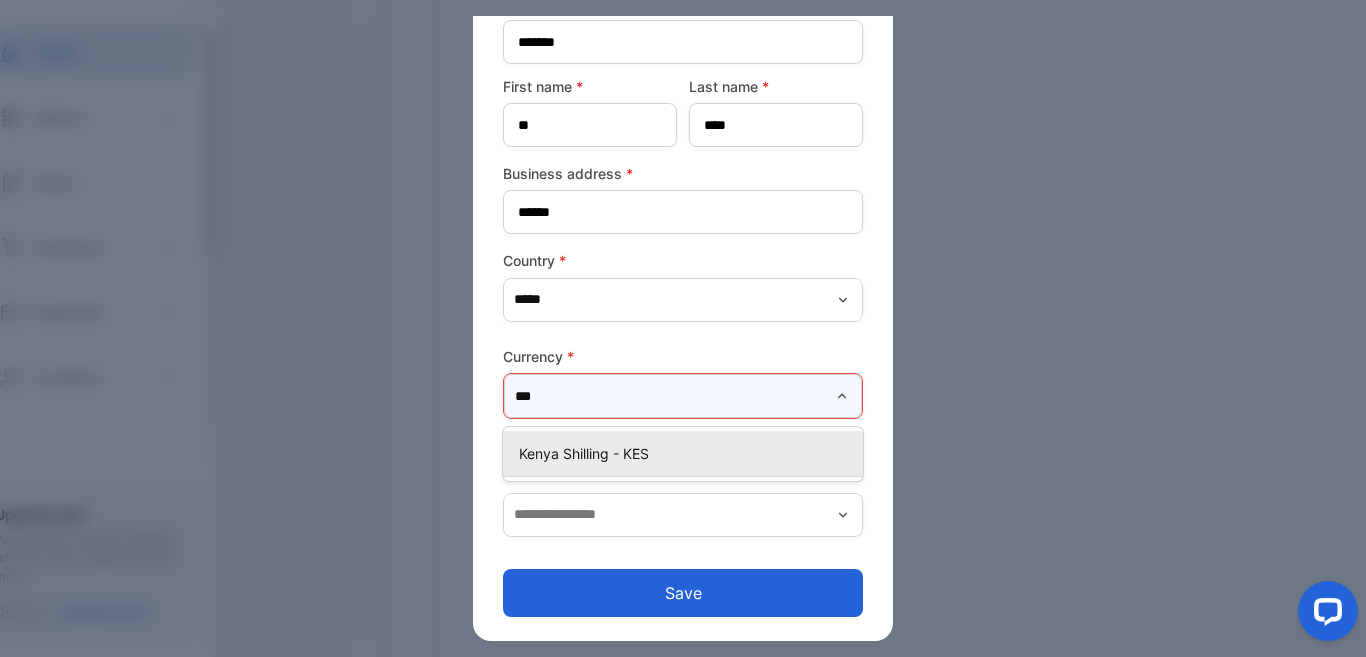 scroll, scrollTop: 117, scrollLeft: 0, axis: vertical 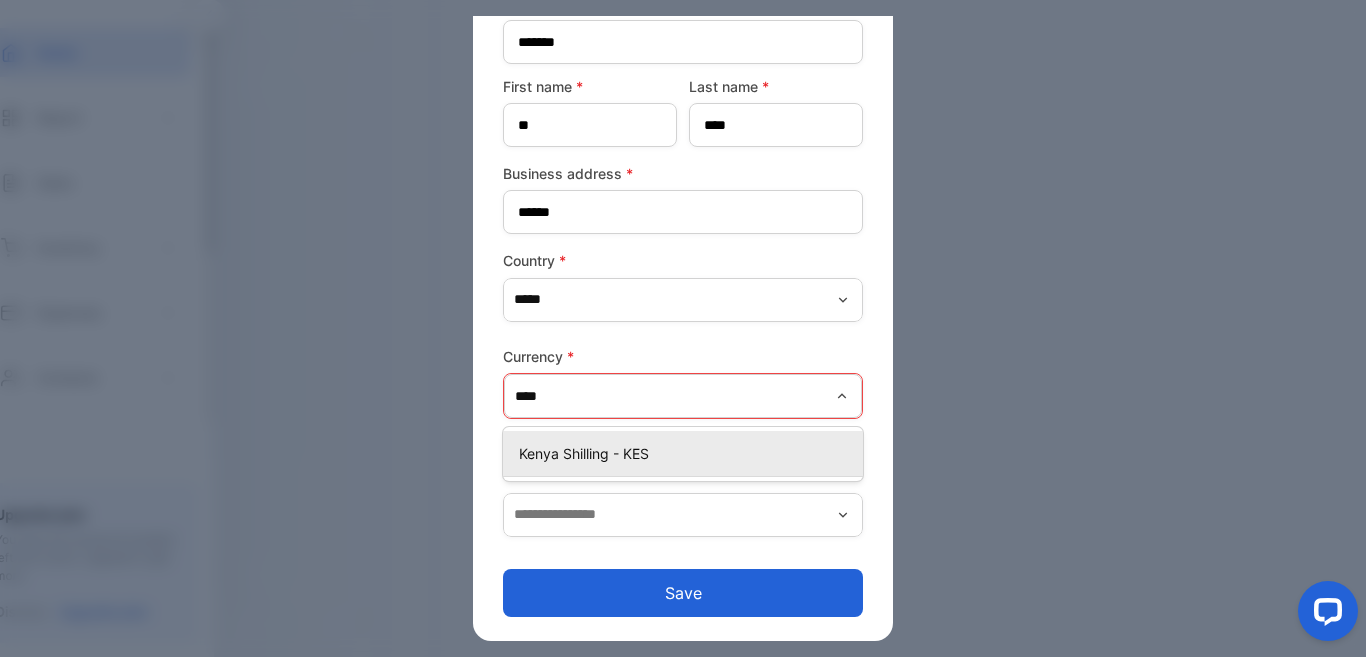 click on "Kenya Shilling - KES" at bounding box center [687, 453] 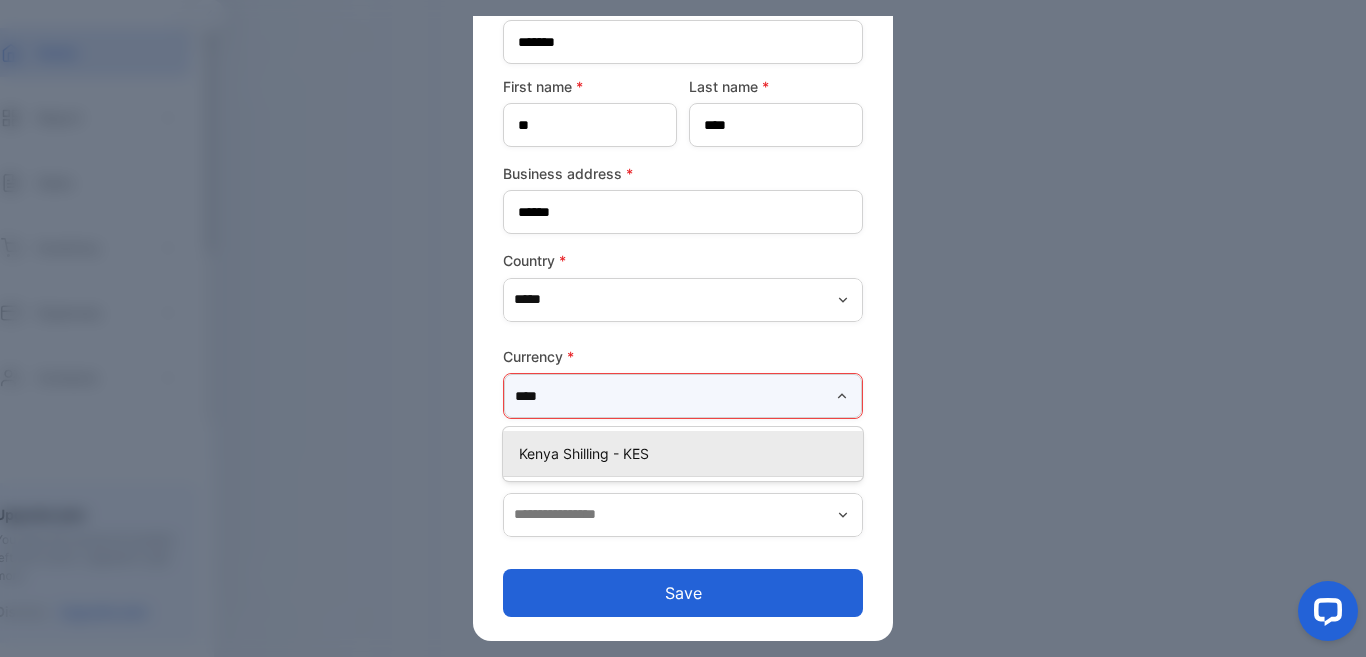 type on "**********" 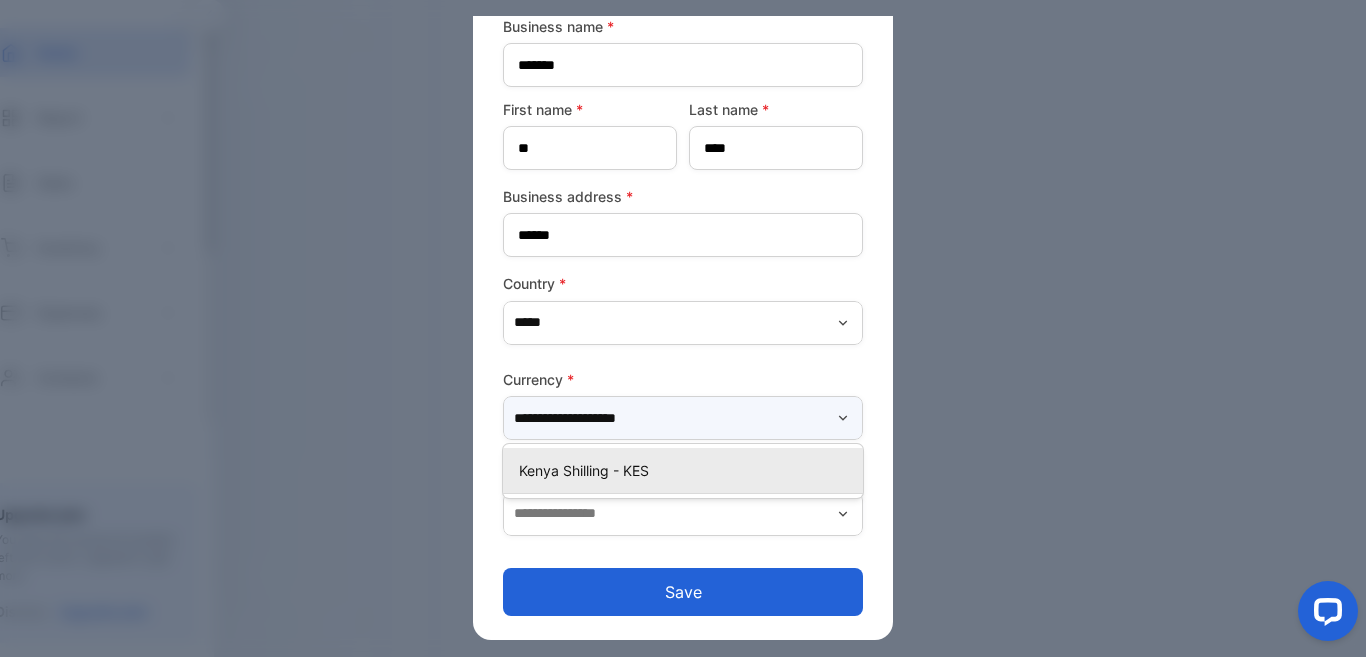 scroll, scrollTop: 93, scrollLeft: 0, axis: vertical 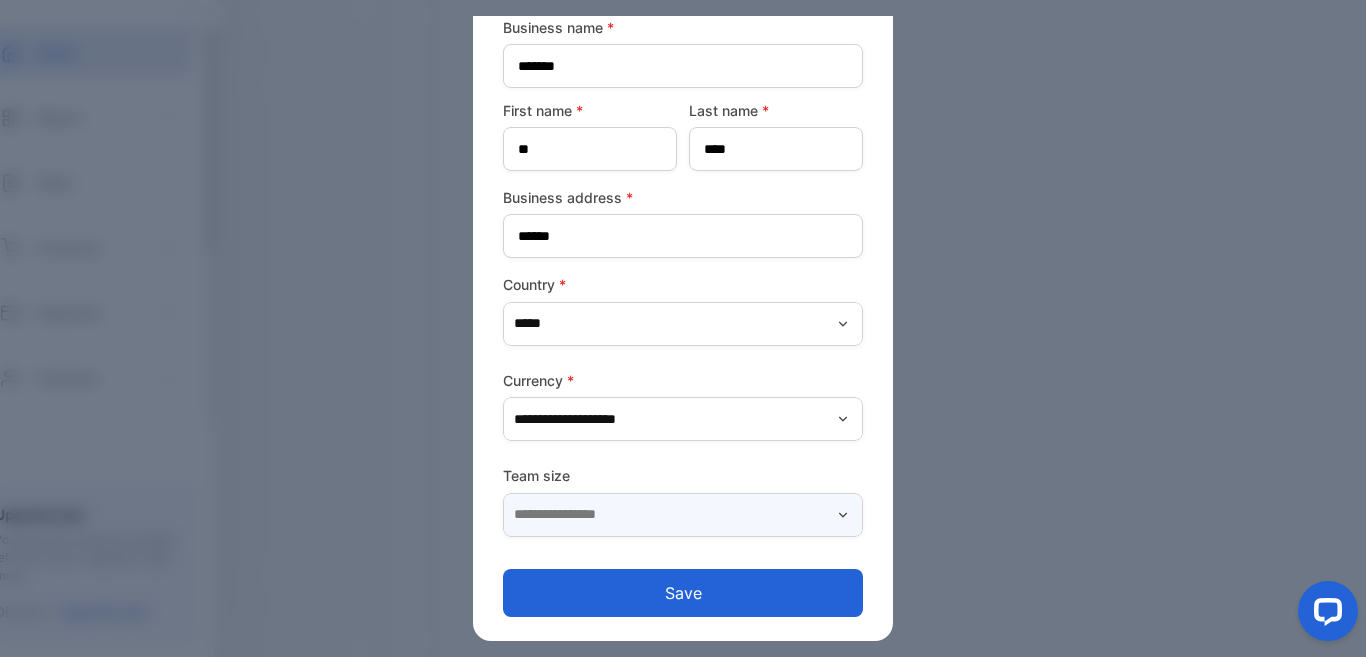 click at bounding box center (683, 515) 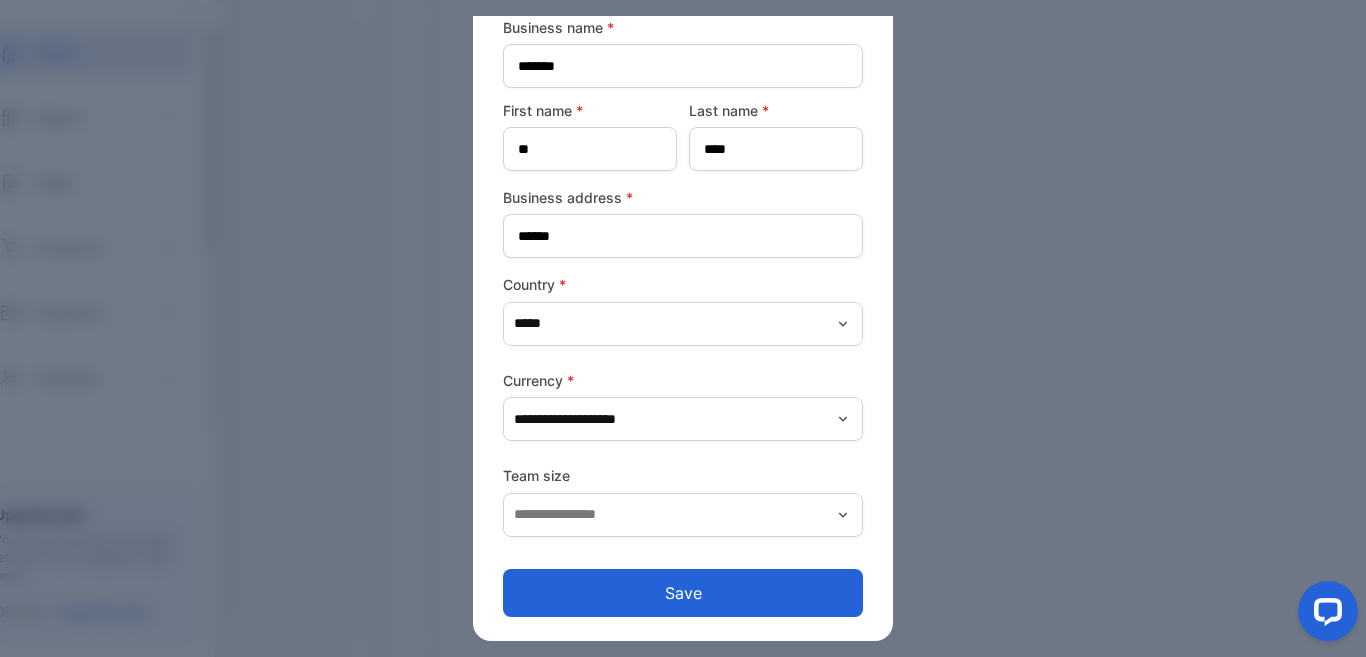 click on "Team size" at bounding box center (683, 475) 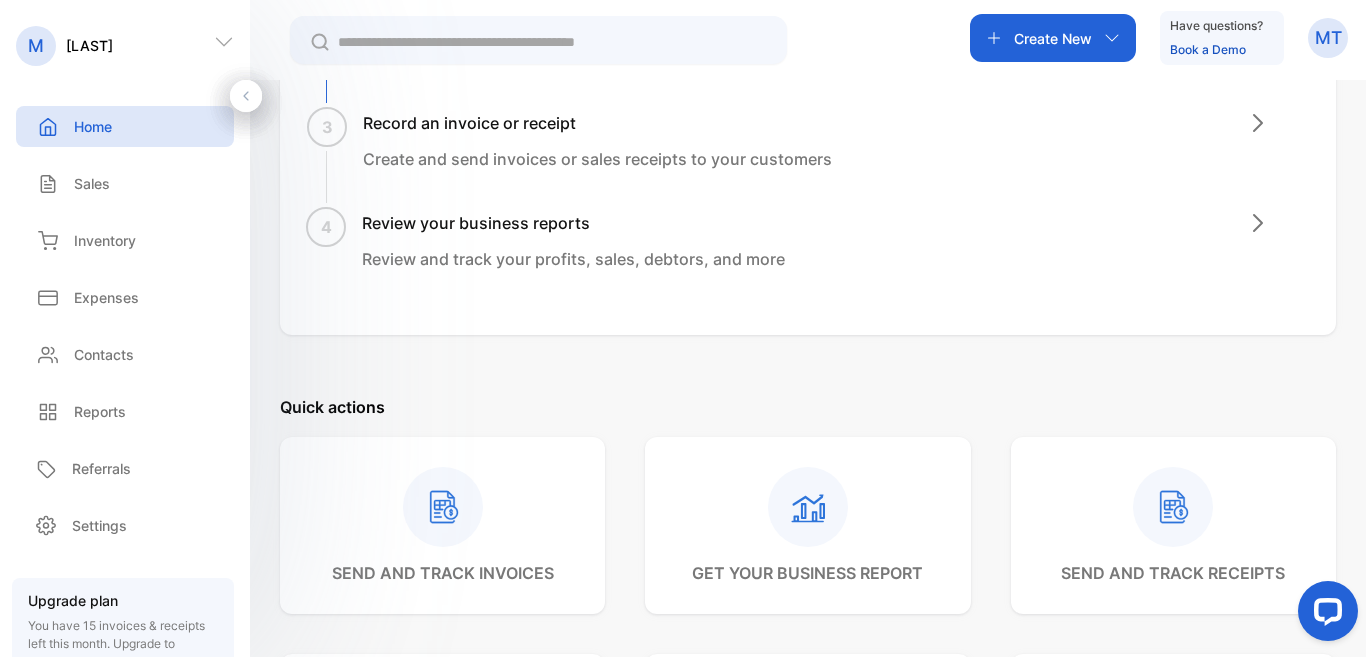 scroll, scrollTop: 240, scrollLeft: 0, axis: vertical 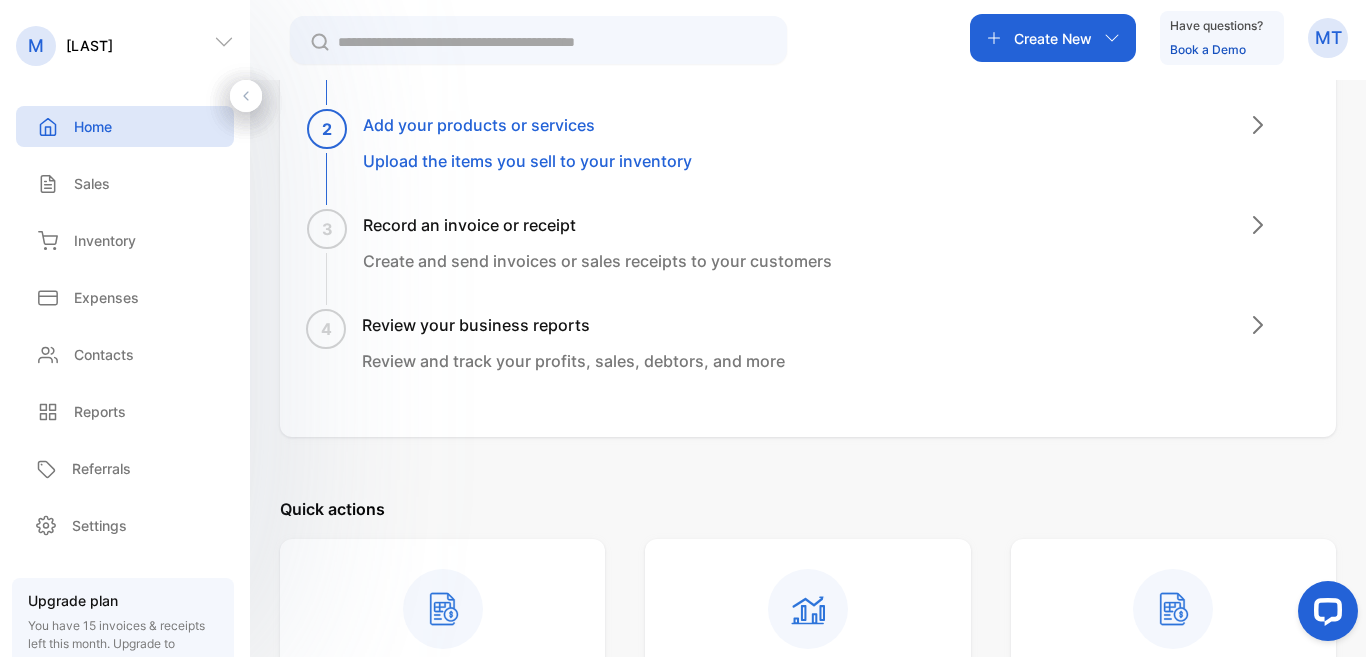 click on "Create New" at bounding box center (1053, 38) 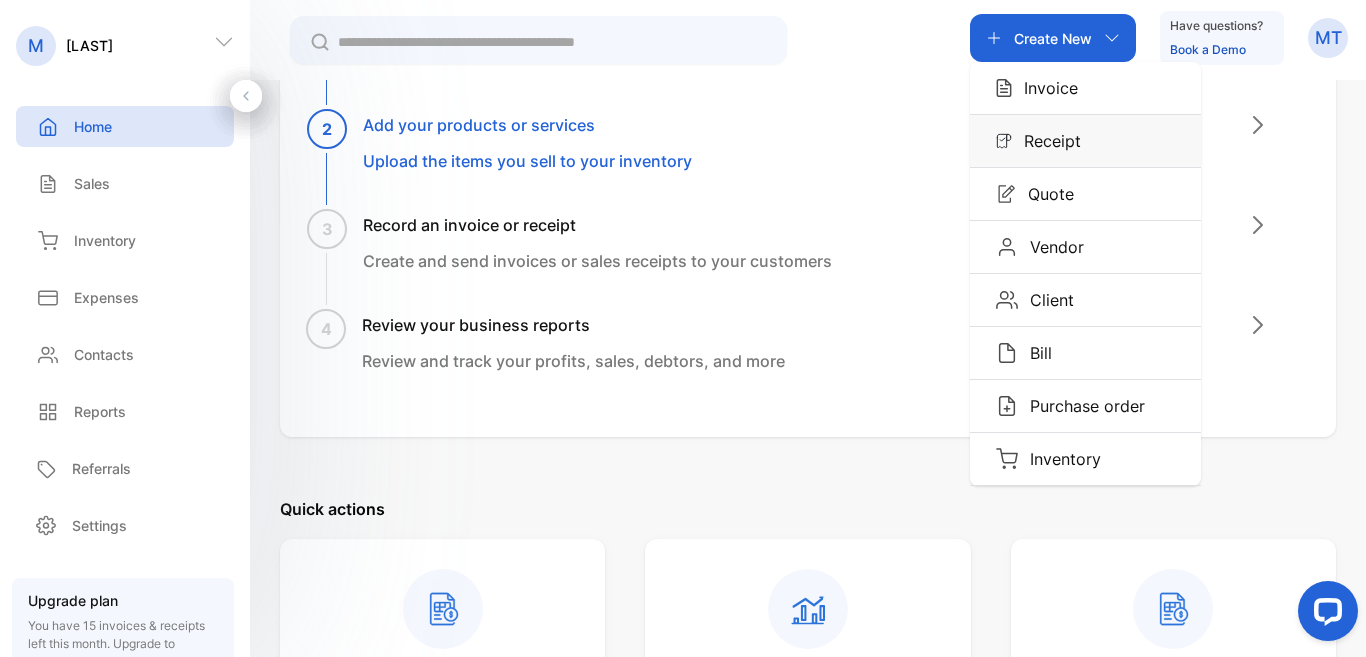 click on "Receipt" at bounding box center [1046, 141] 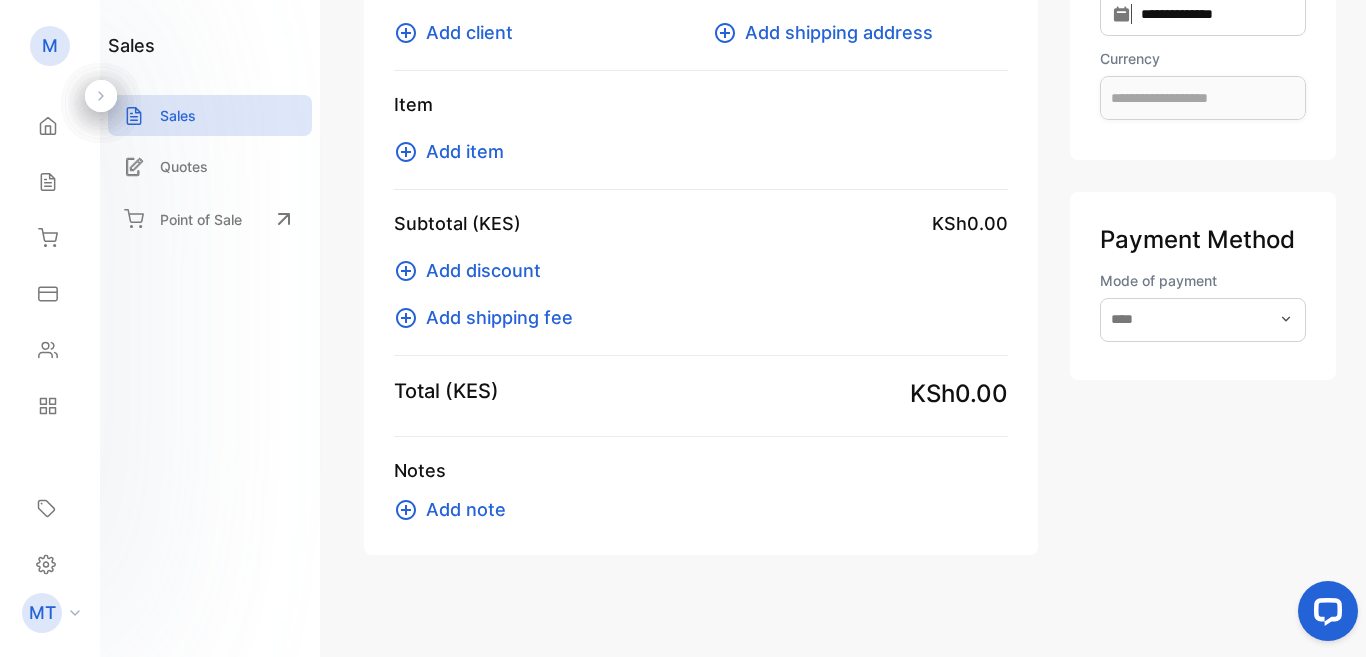 type on "**********" 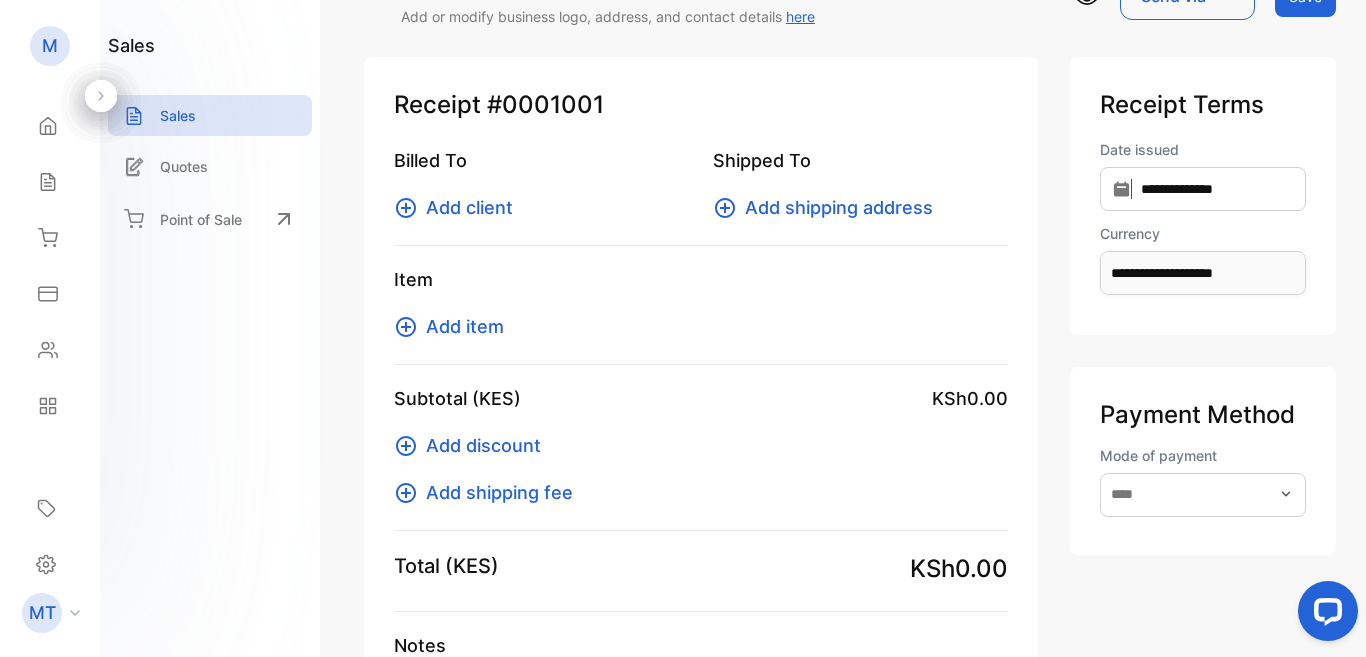 scroll, scrollTop: 0, scrollLeft: 0, axis: both 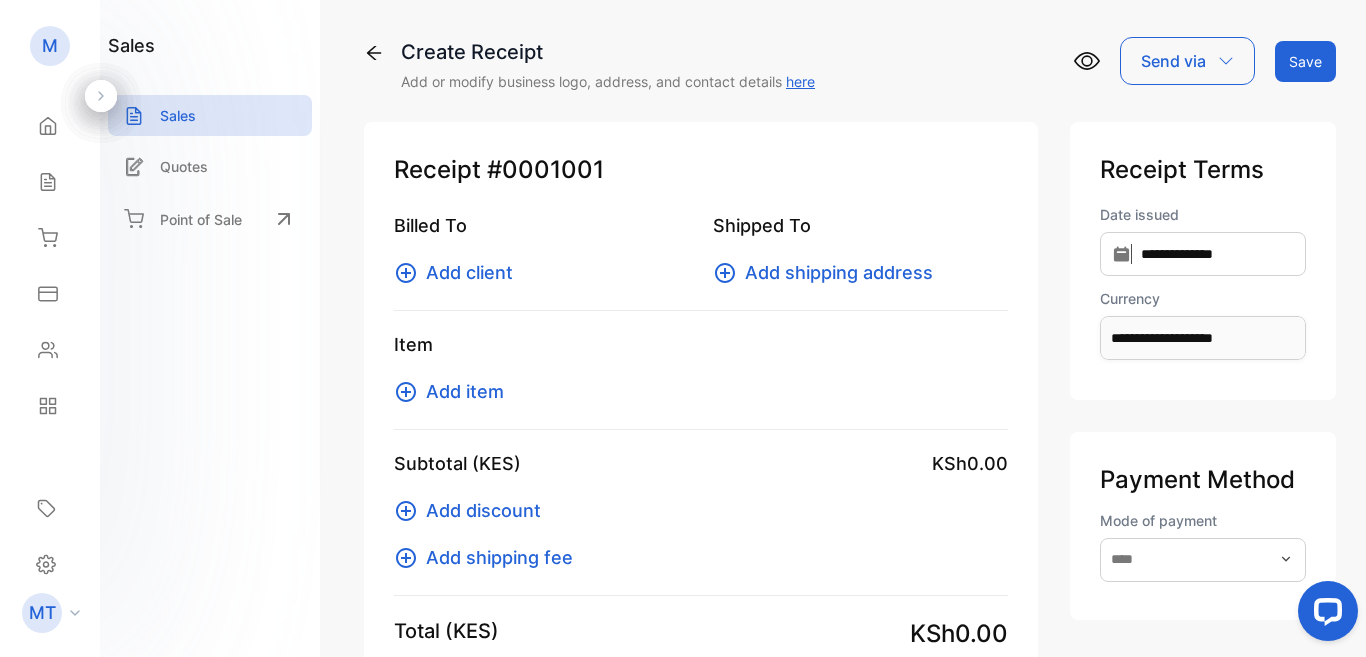 click on "Add client" at bounding box center [469, 272] 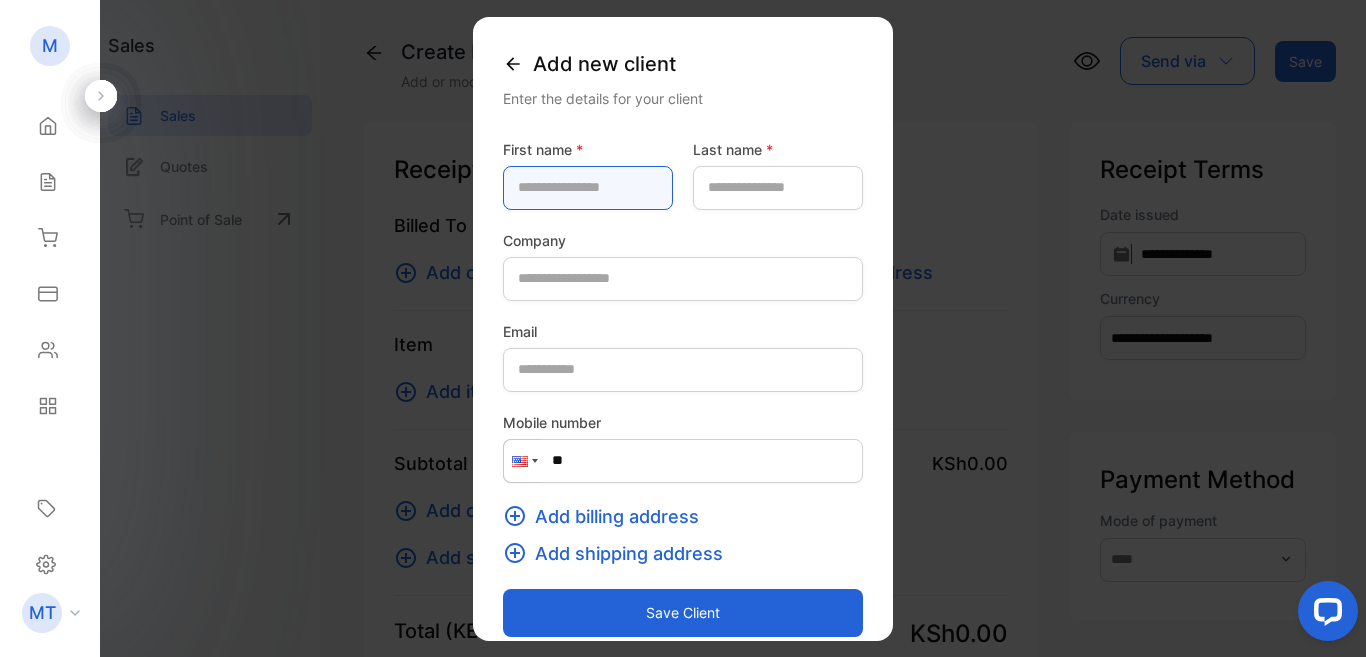 click at bounding box center (588, 187) 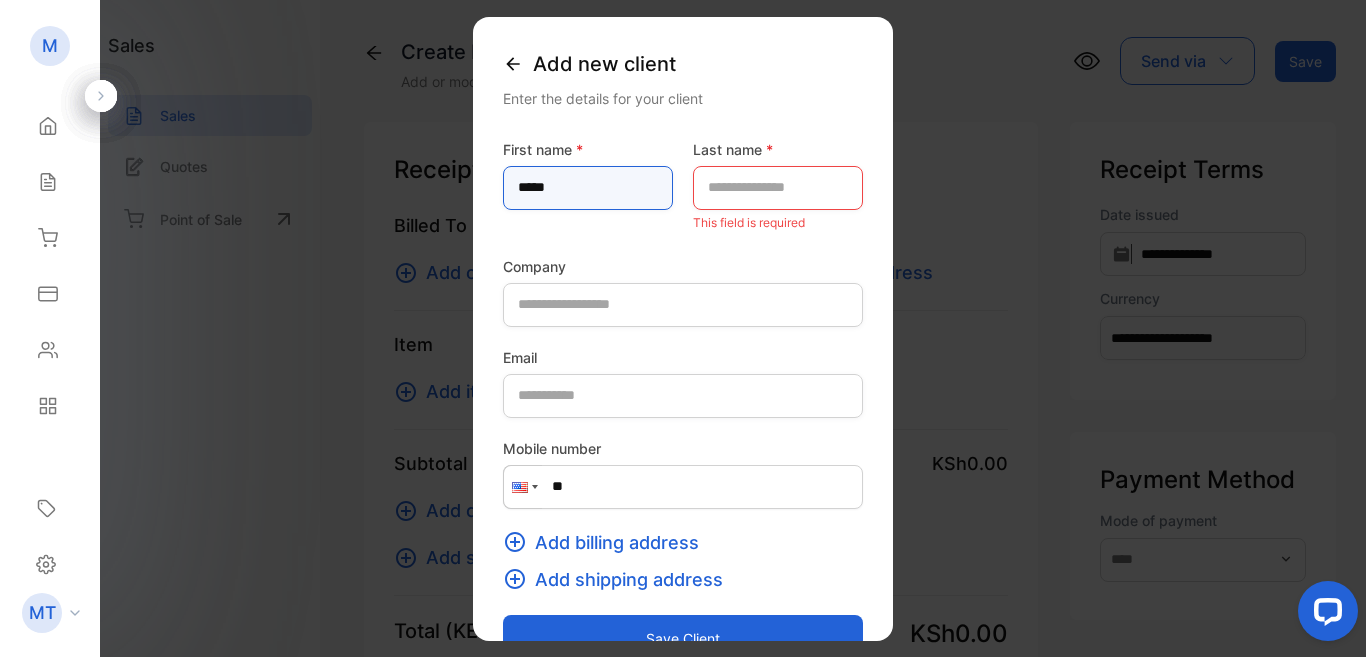 type on "*****" 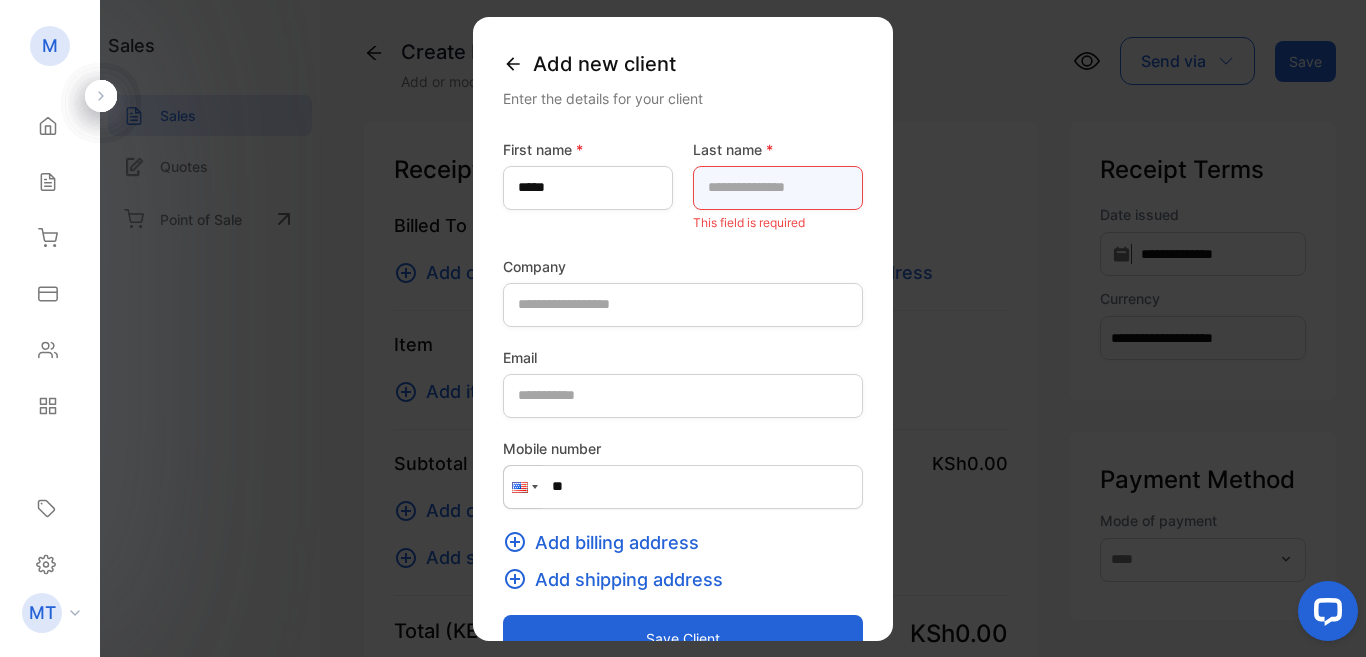 click at bounding box center [778, 187] 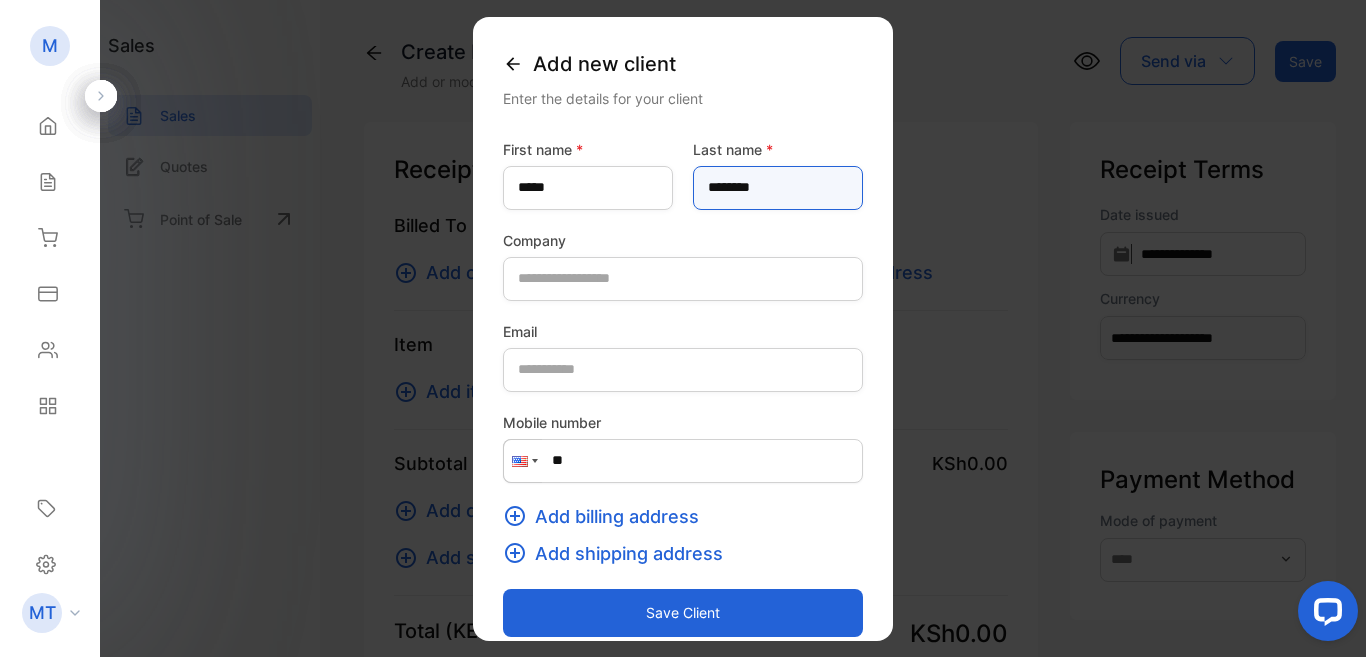 type on "********" 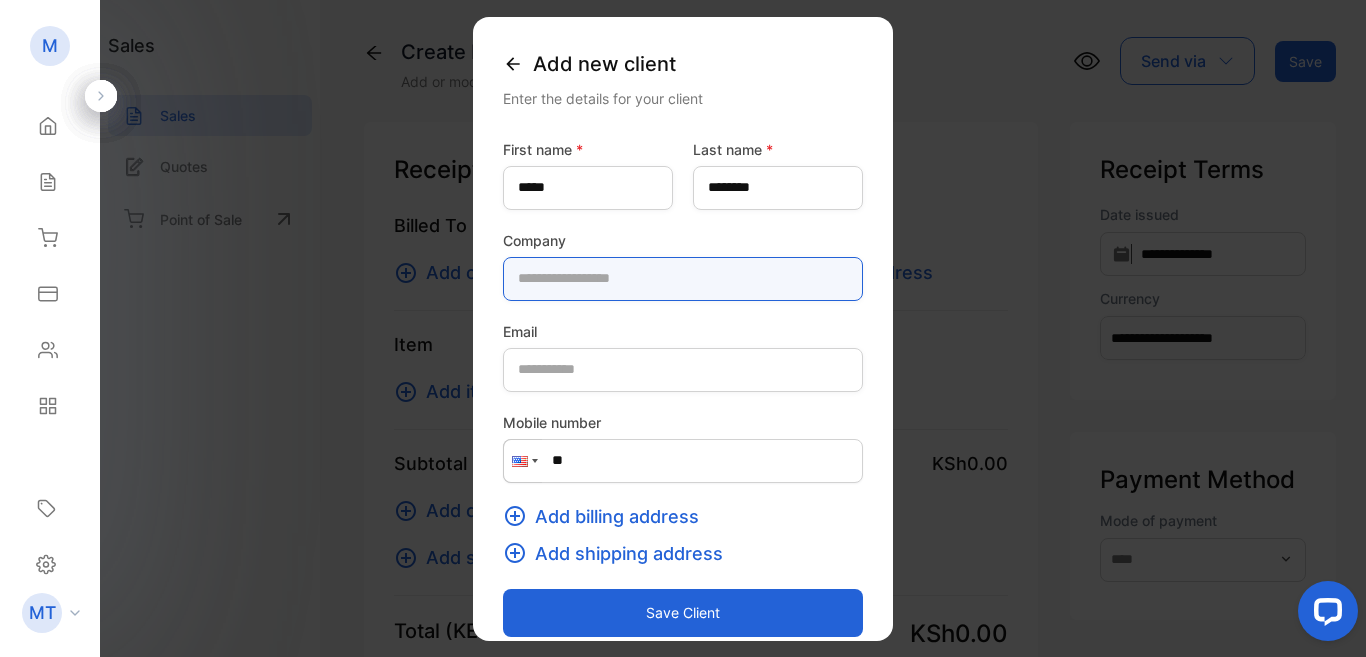 click at bounding box center [683, 278] 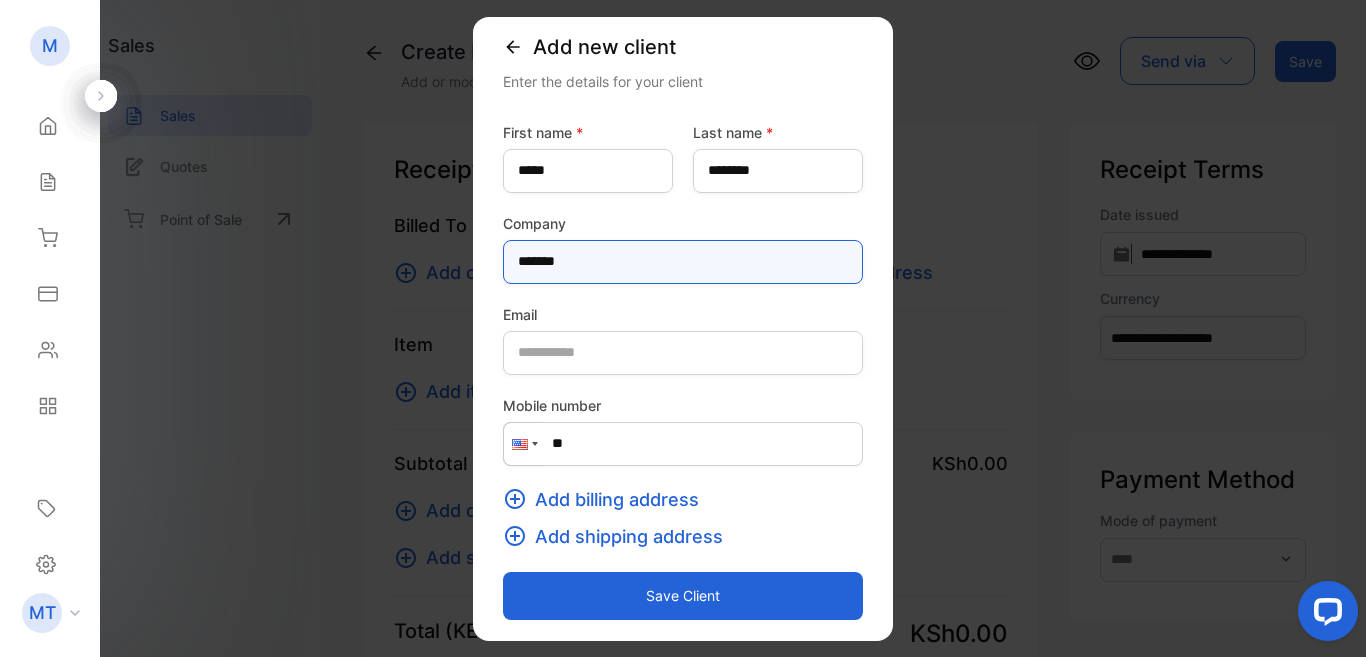 scroll, scrollTop: 20, scrollLeft: 0, axis: vertical 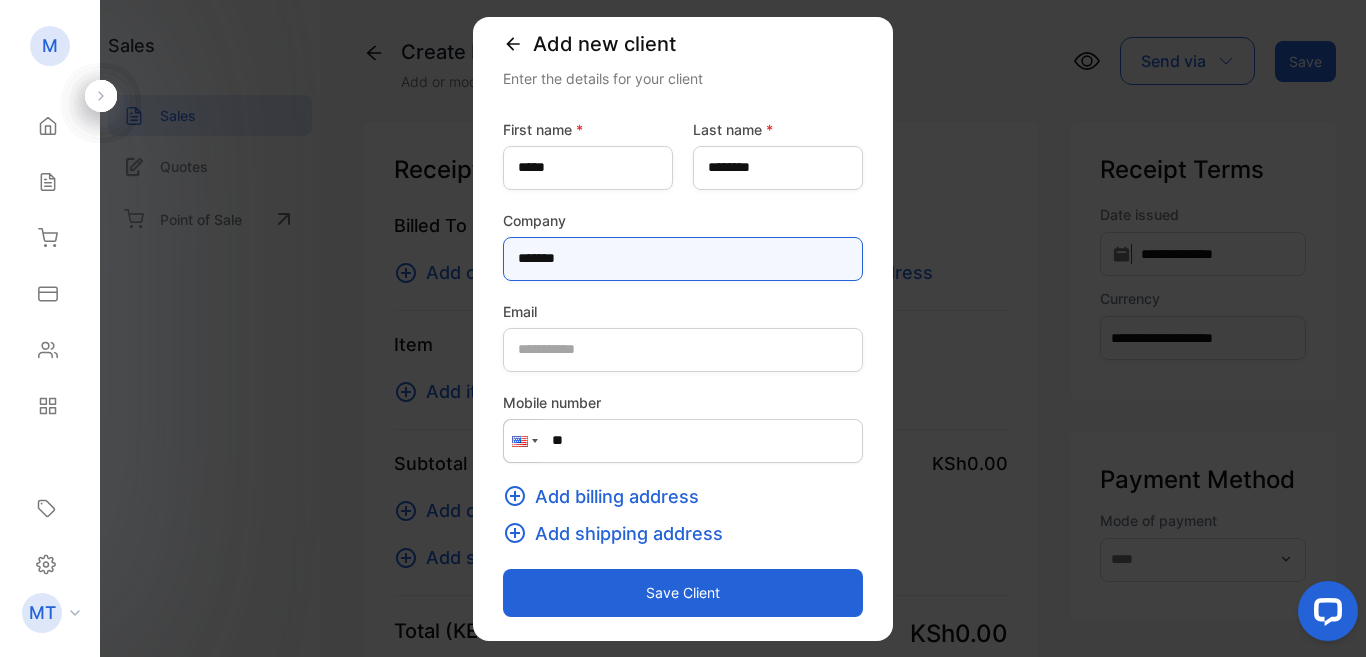 type on "*******" 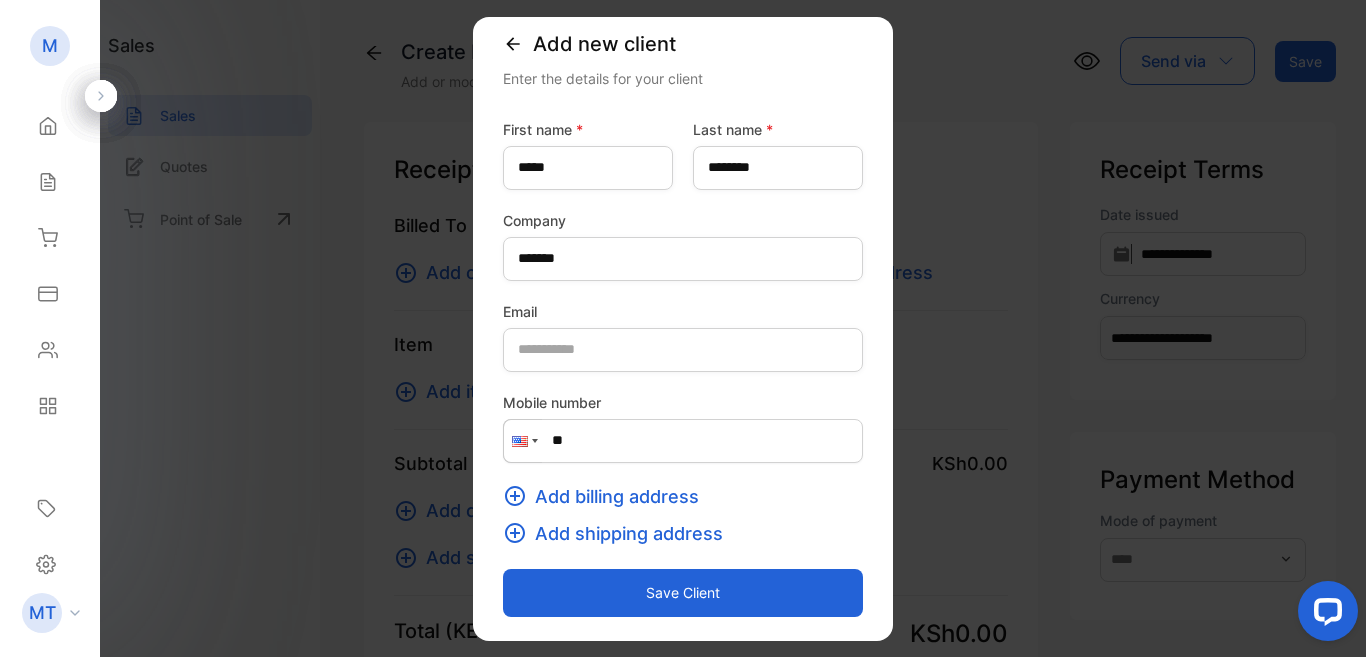 click on "Save client" at bounding box center [683, 592] 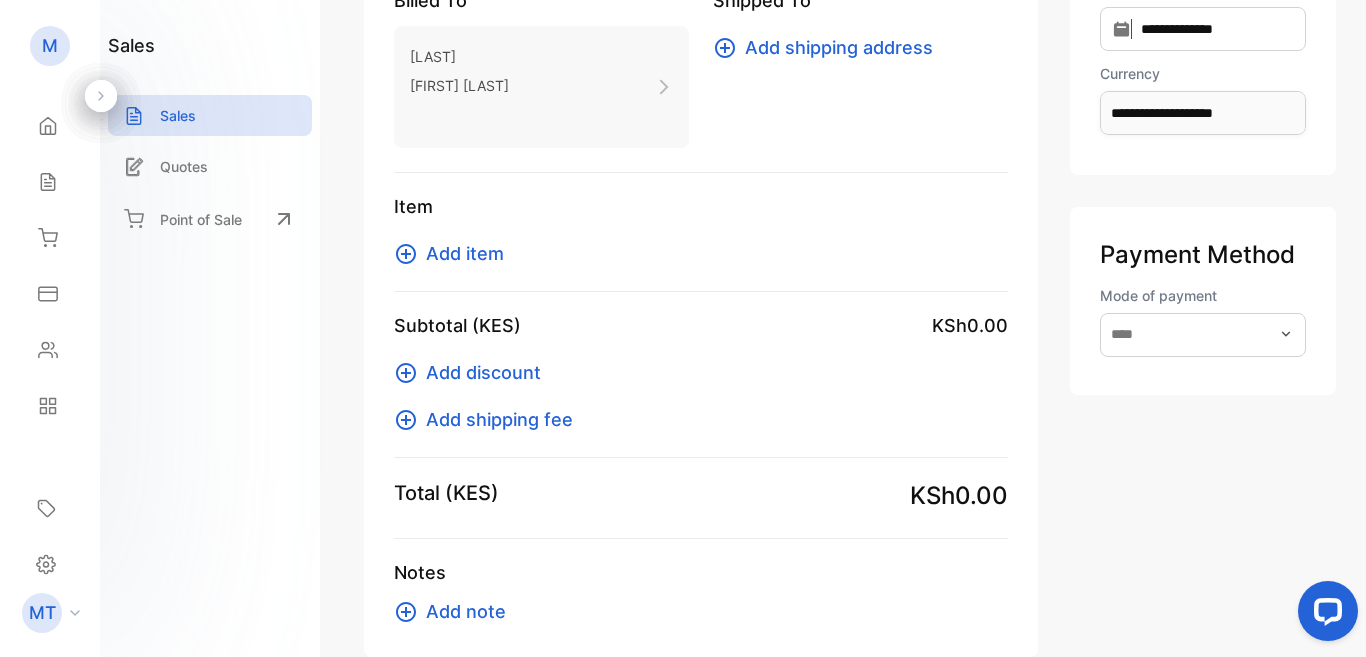 scroll, scrollTop: 240, scrollLeft: 0, axis: vertical 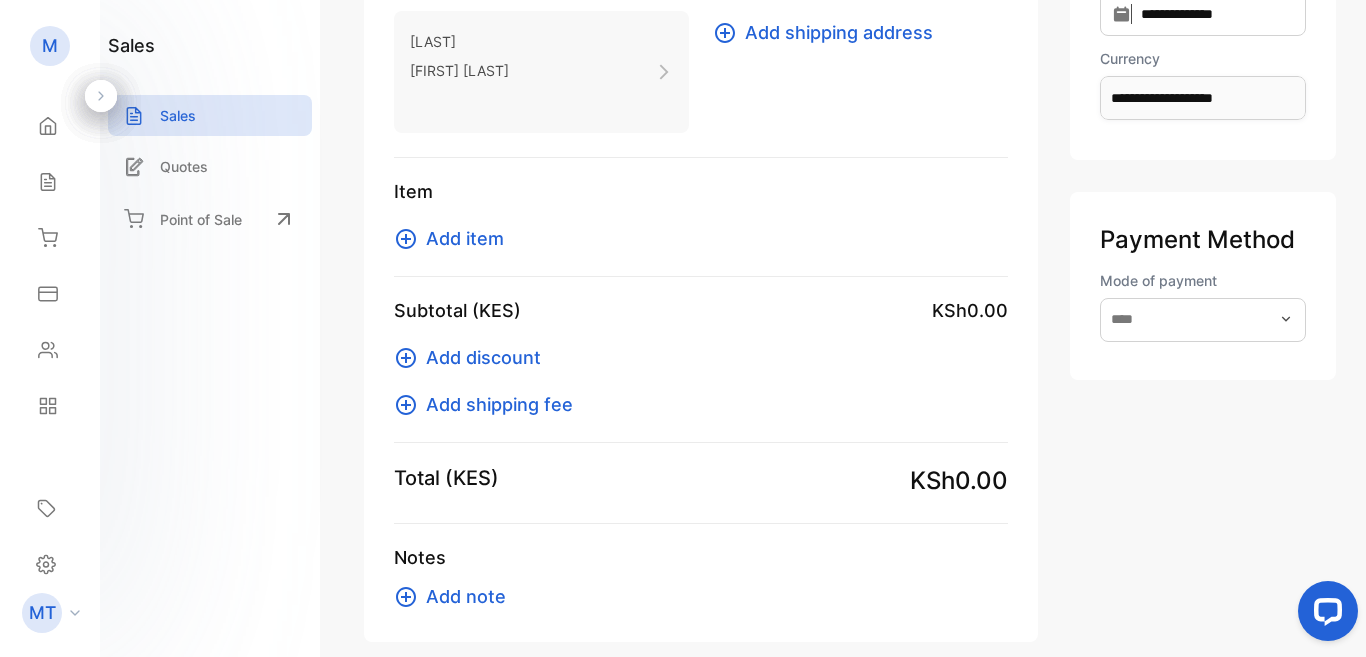 click on "Add item" at bounding box center [465, 238] 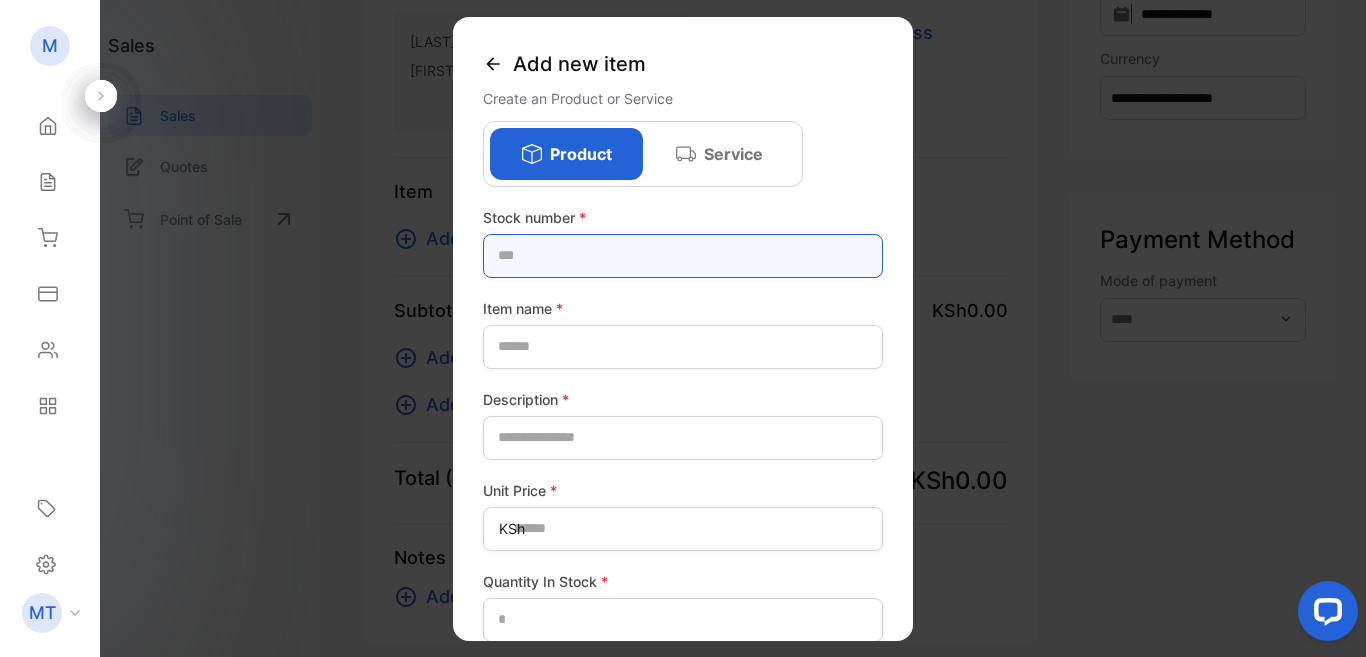 click at bounding box center [683, 255] 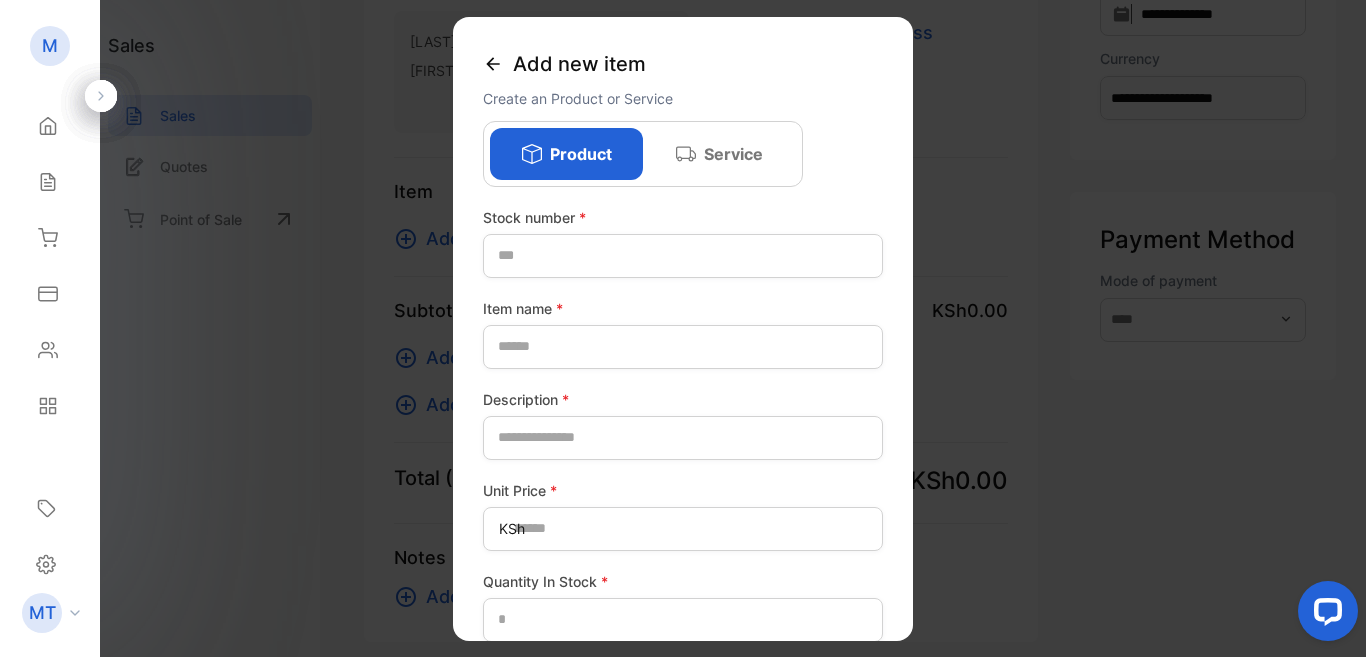 click on "Service" at bounding box center (733, 153) 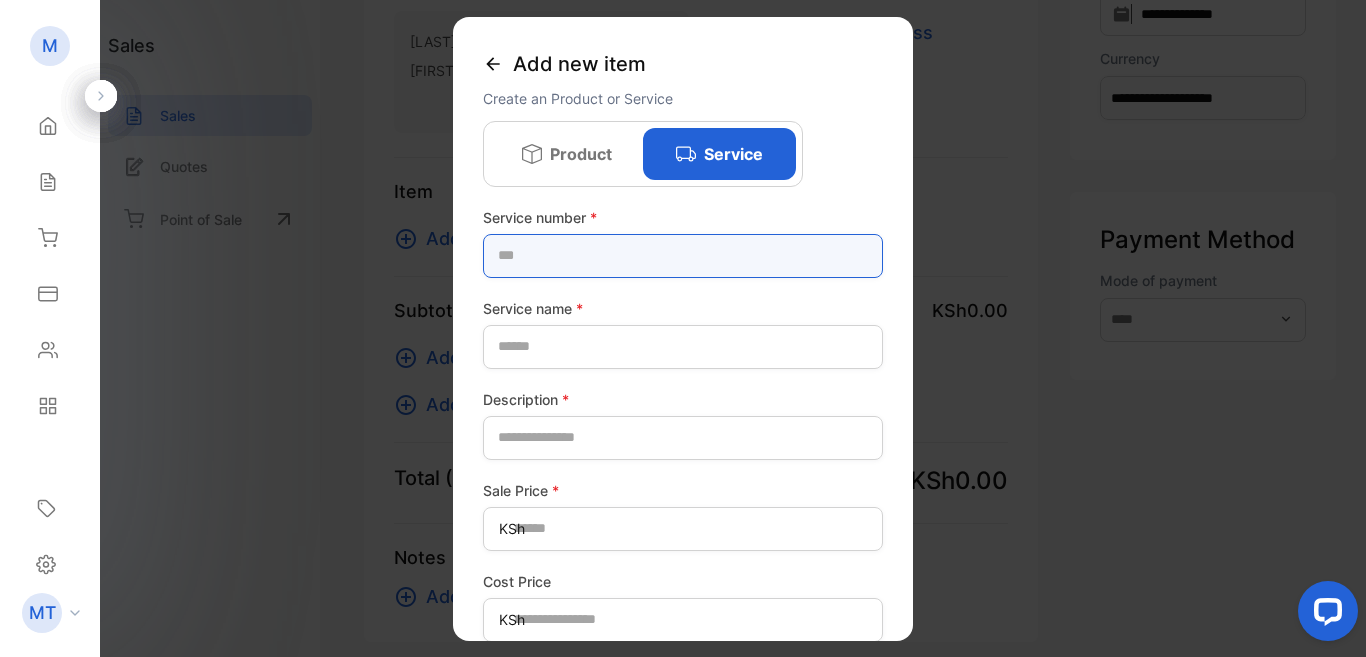click at bounding box center (683, 255) 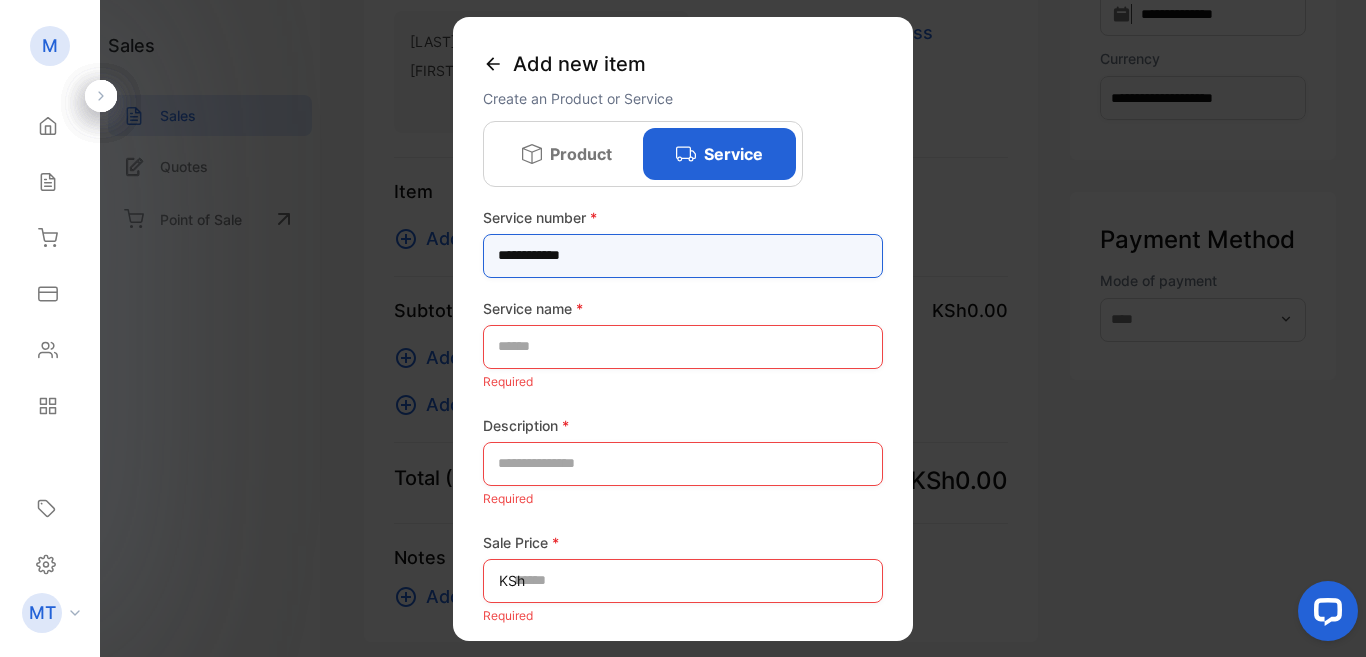 type on "**********" 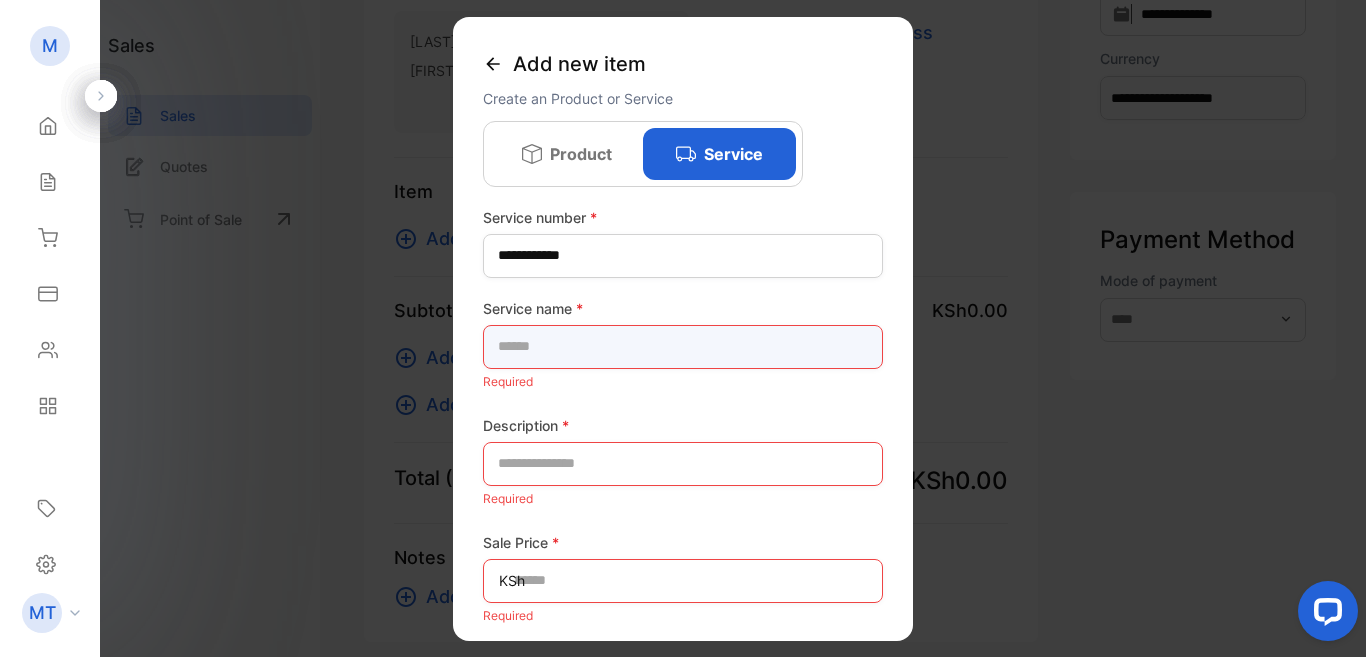 click at bounding box center (683, 346) 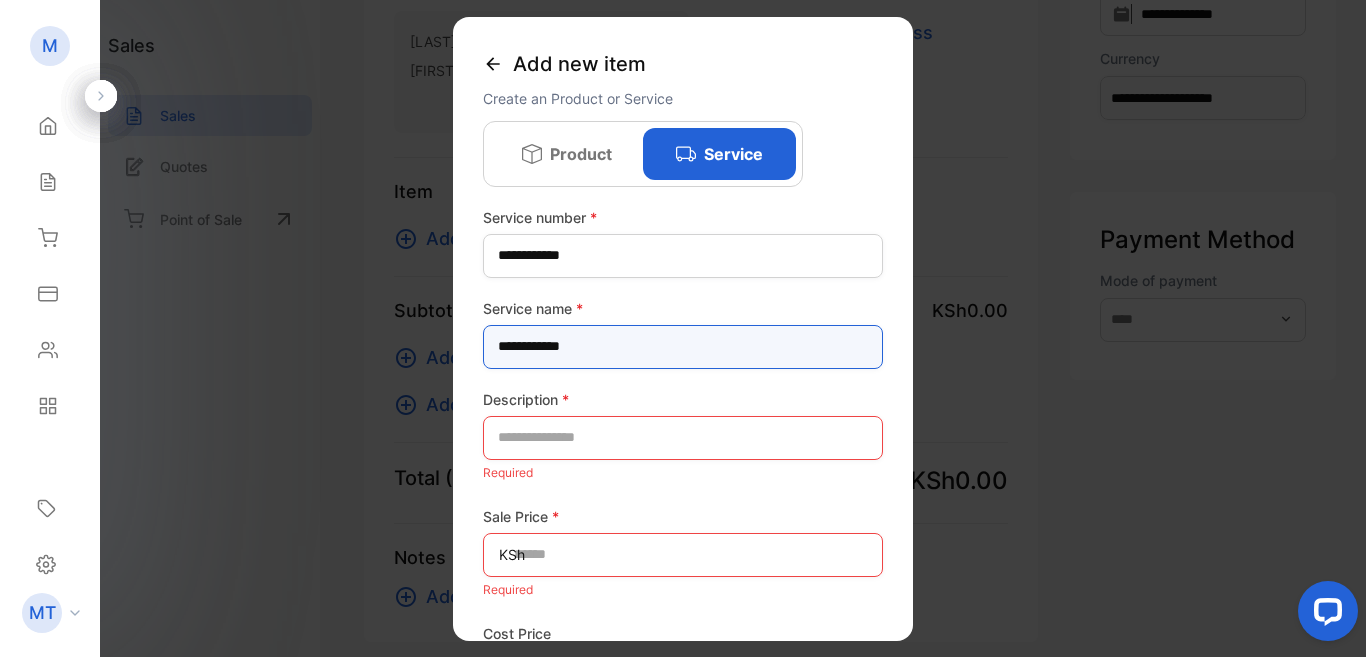 type on "**********" 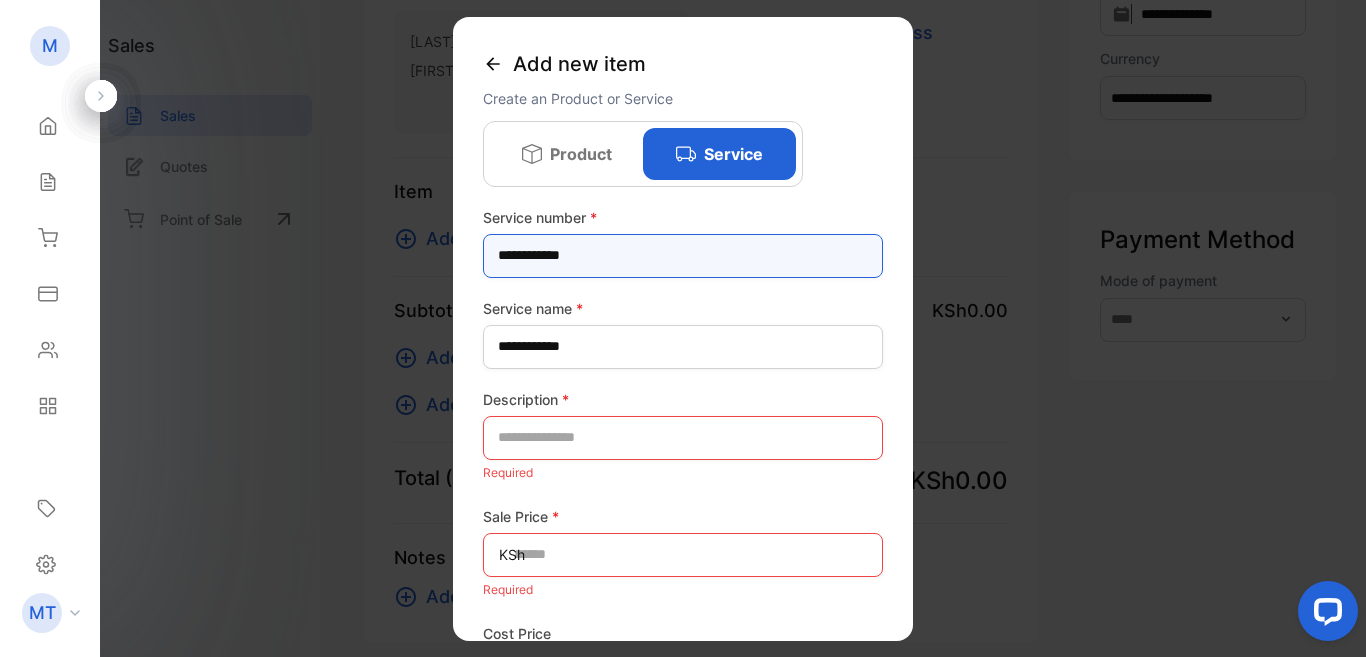 drag, startPoint x: 614, startPoint y: 256, endPoint x: 467, endPoint y: 259, distance: 147.03061 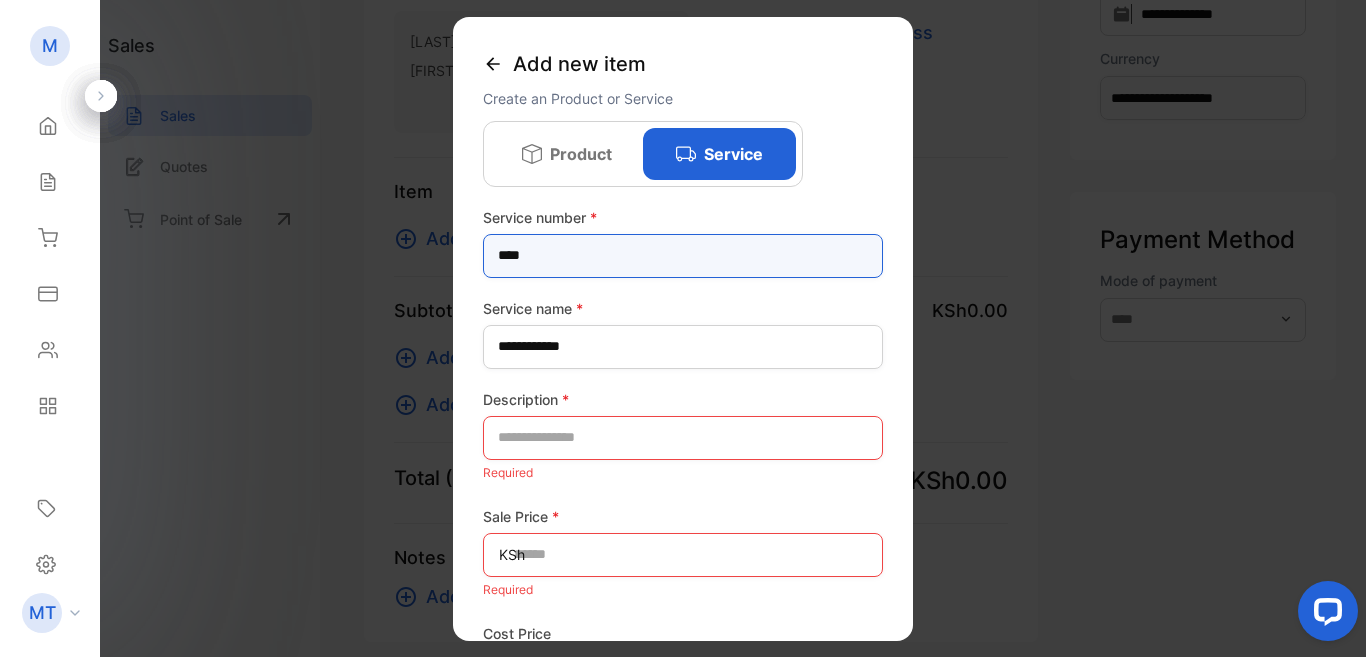type on "****" 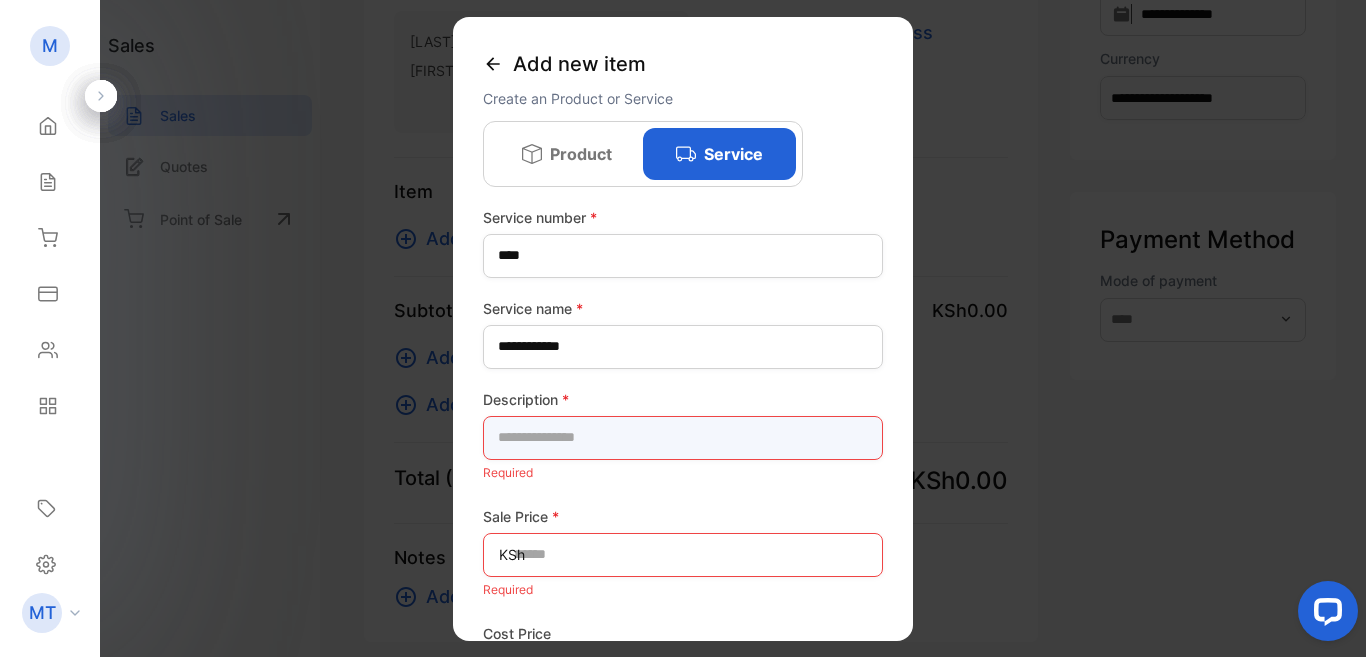 click at bounding box center (683, 437) 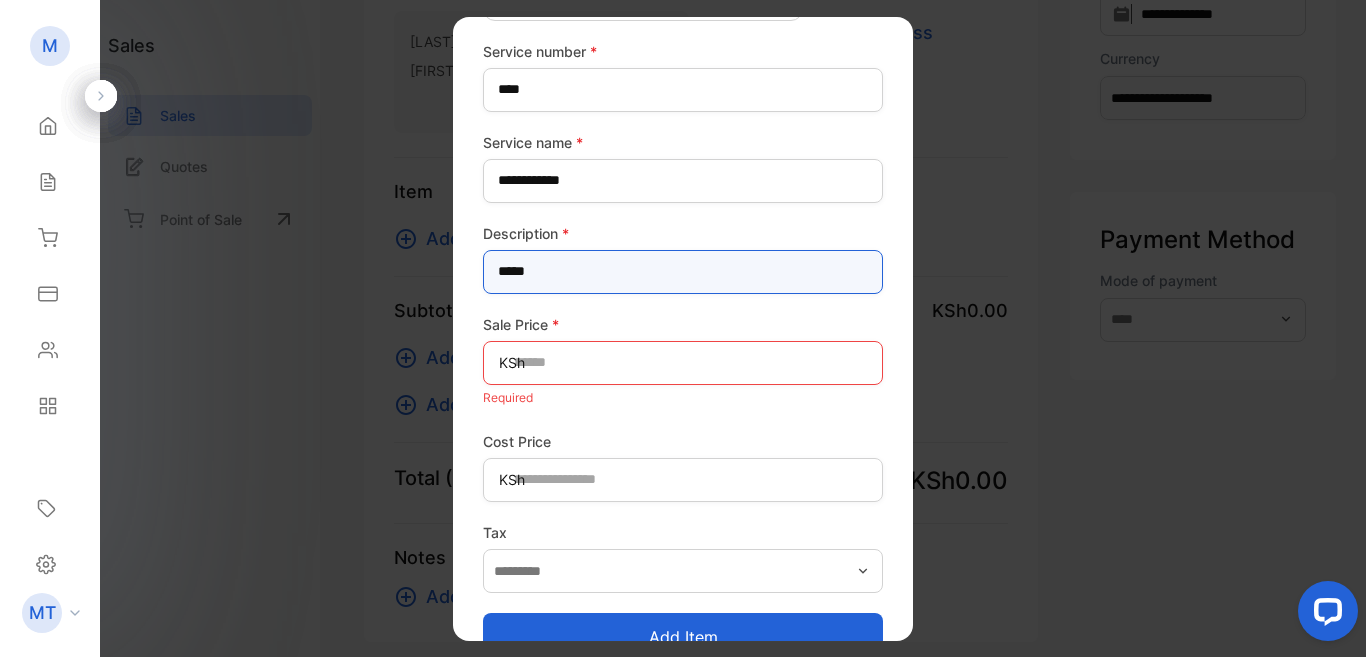 scroll, scrollTop: 211, scrollLeft: 0, axis: vertical 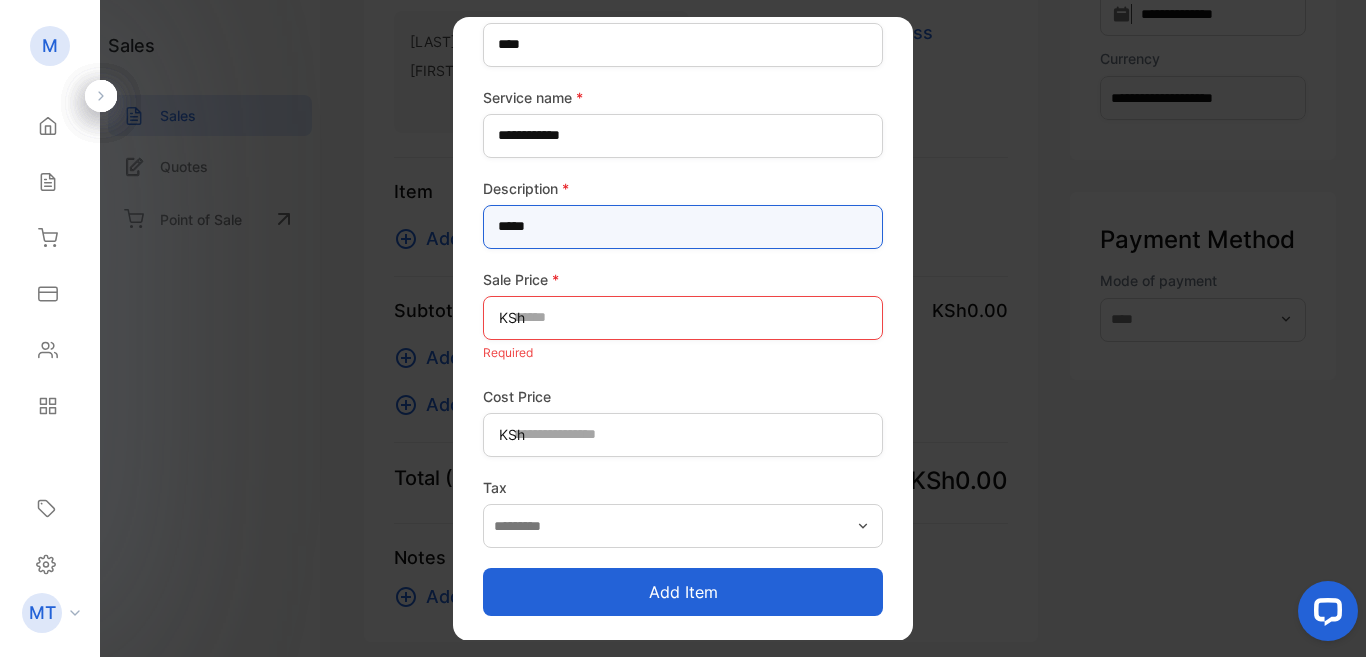 type on "*****" 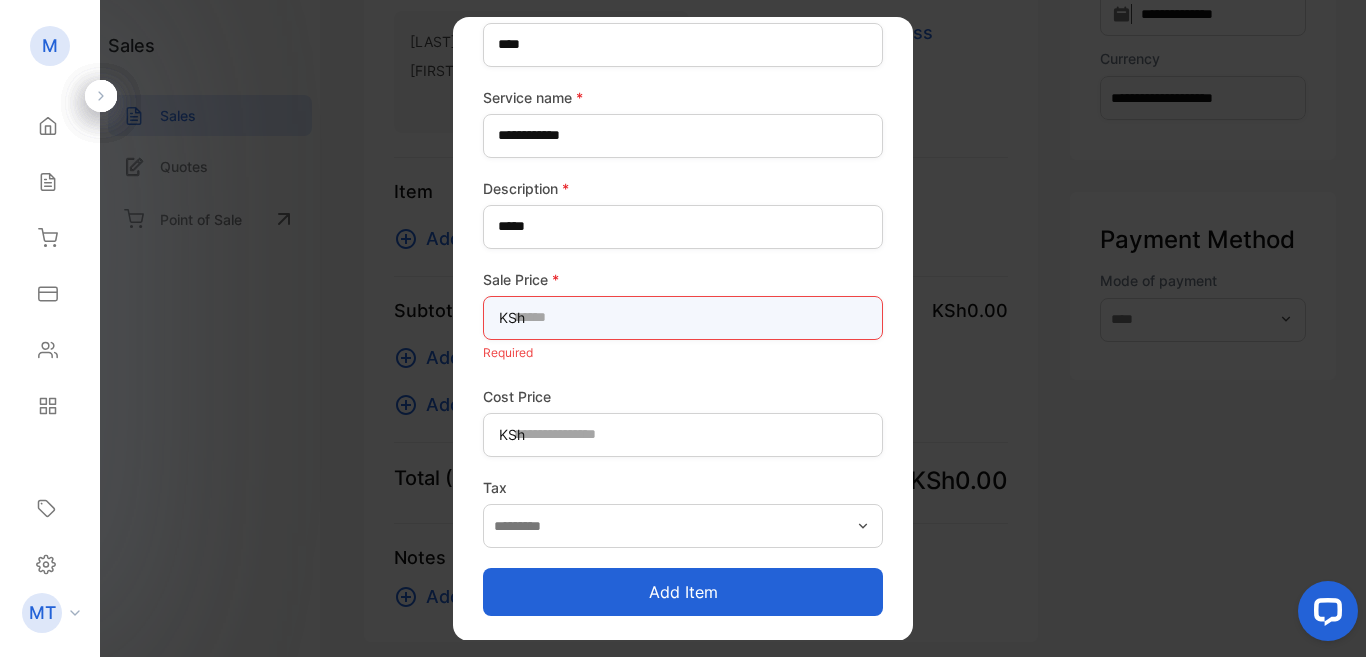 click at bounding box center (683, 317) 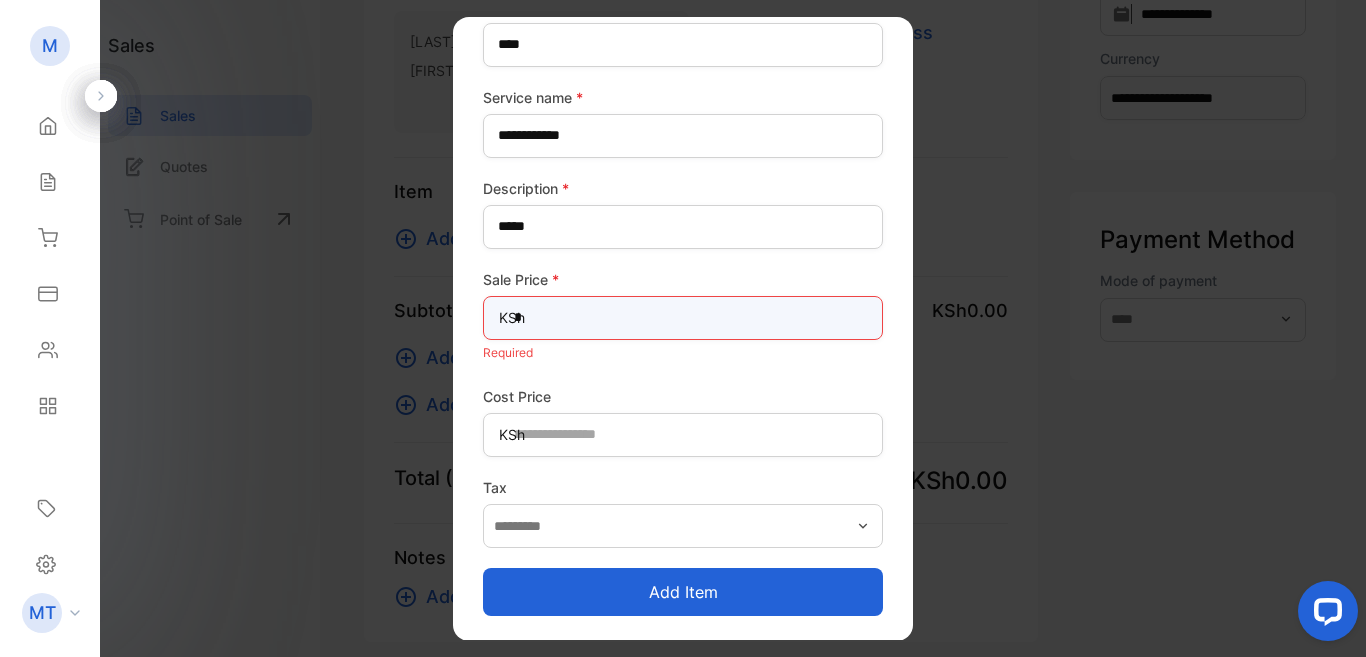 scroll, scrollTop: 185, scrollLeft: 0, axis: vertical 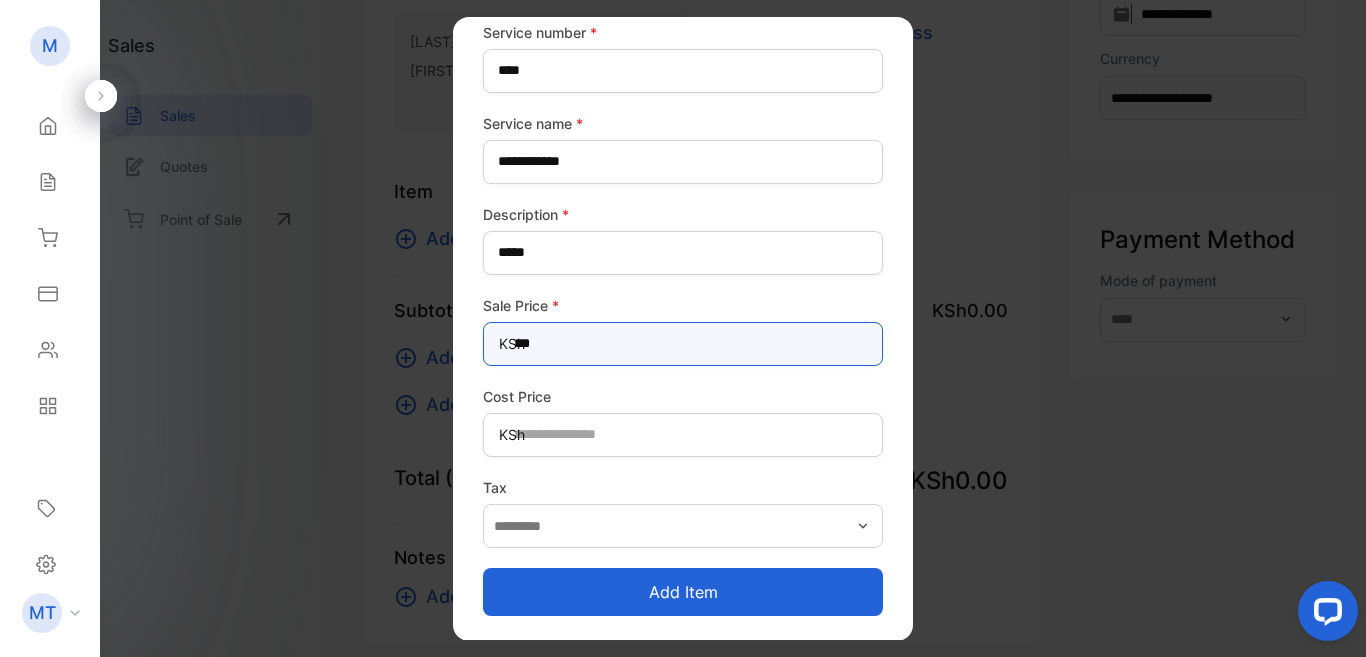 type on "*****" 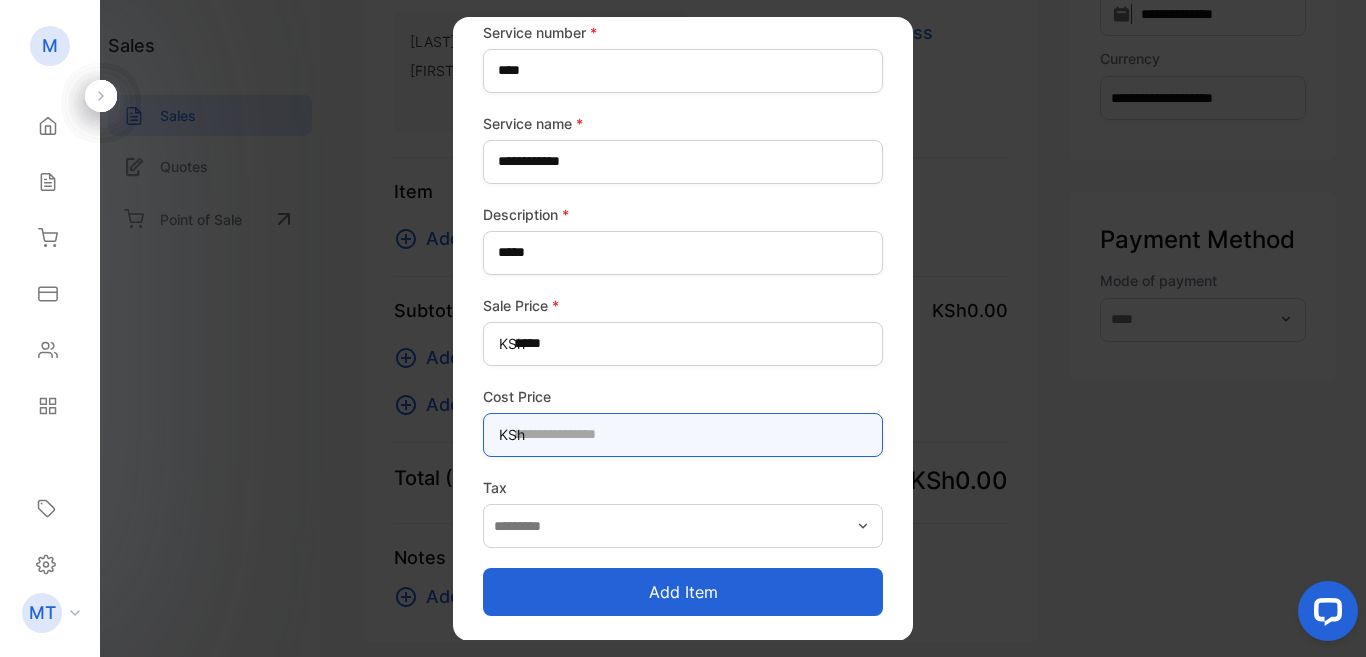 click at bounding box center [683, 434] 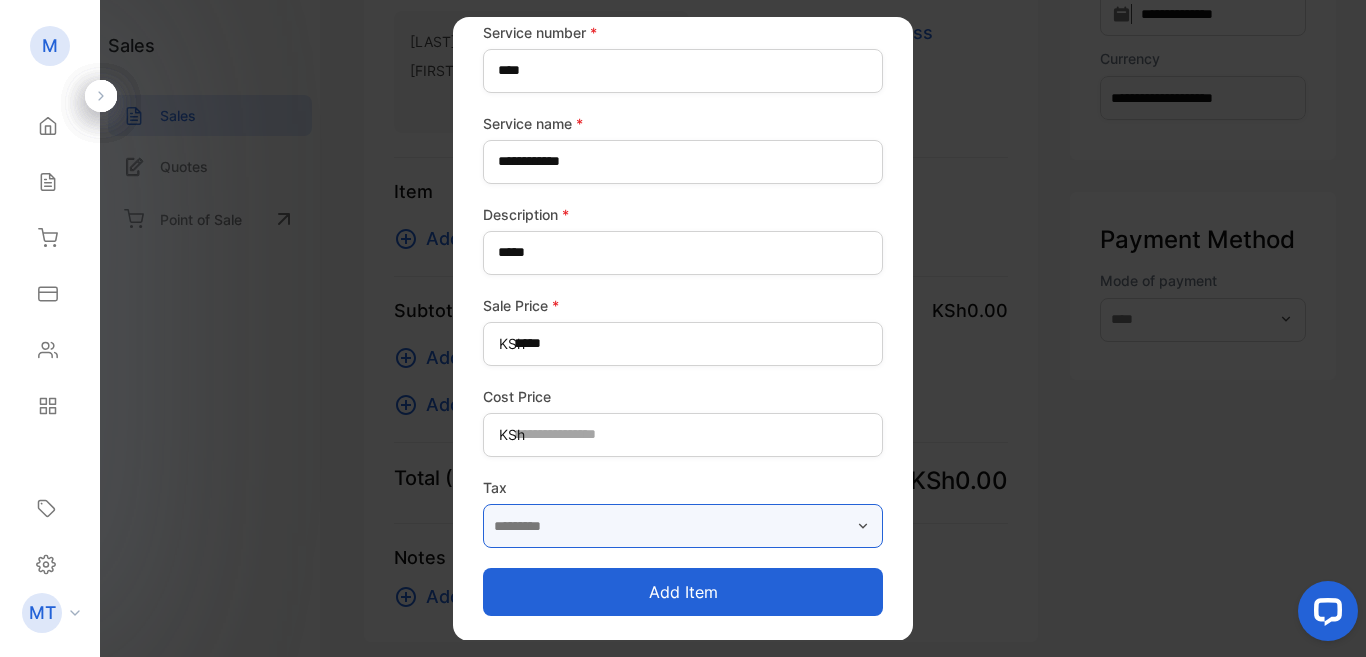 click at bounding box center [683, 526] 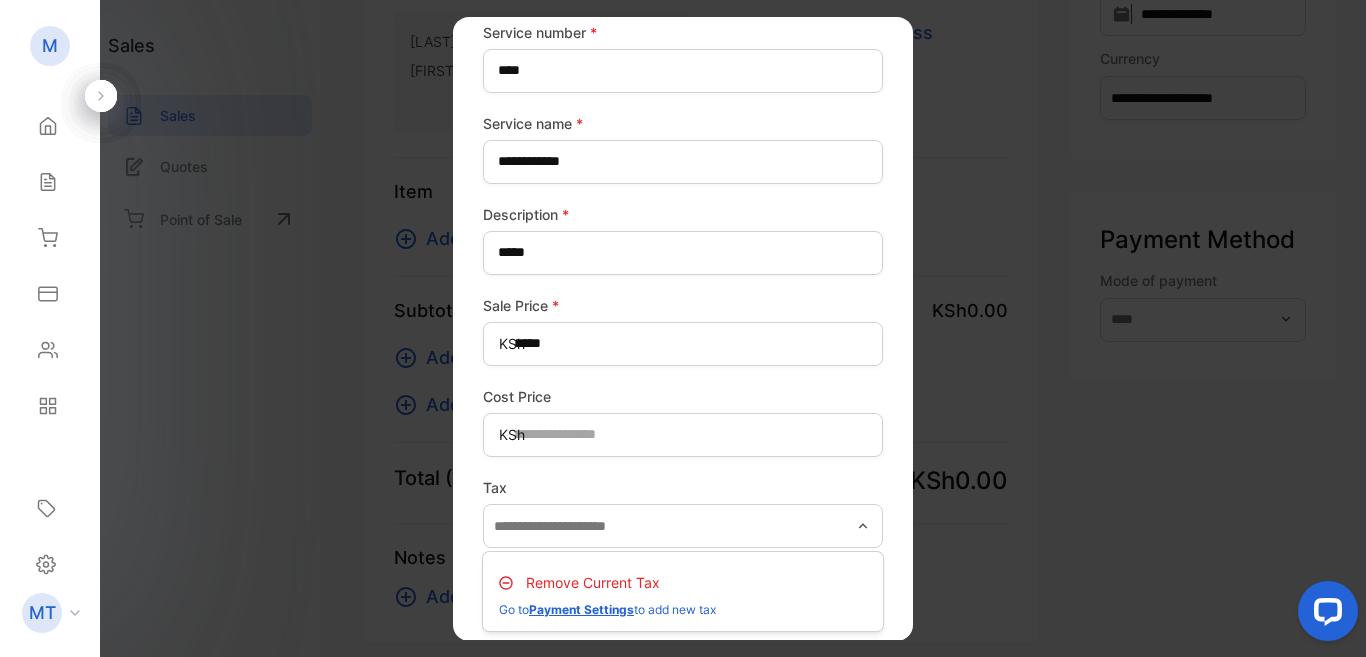 click 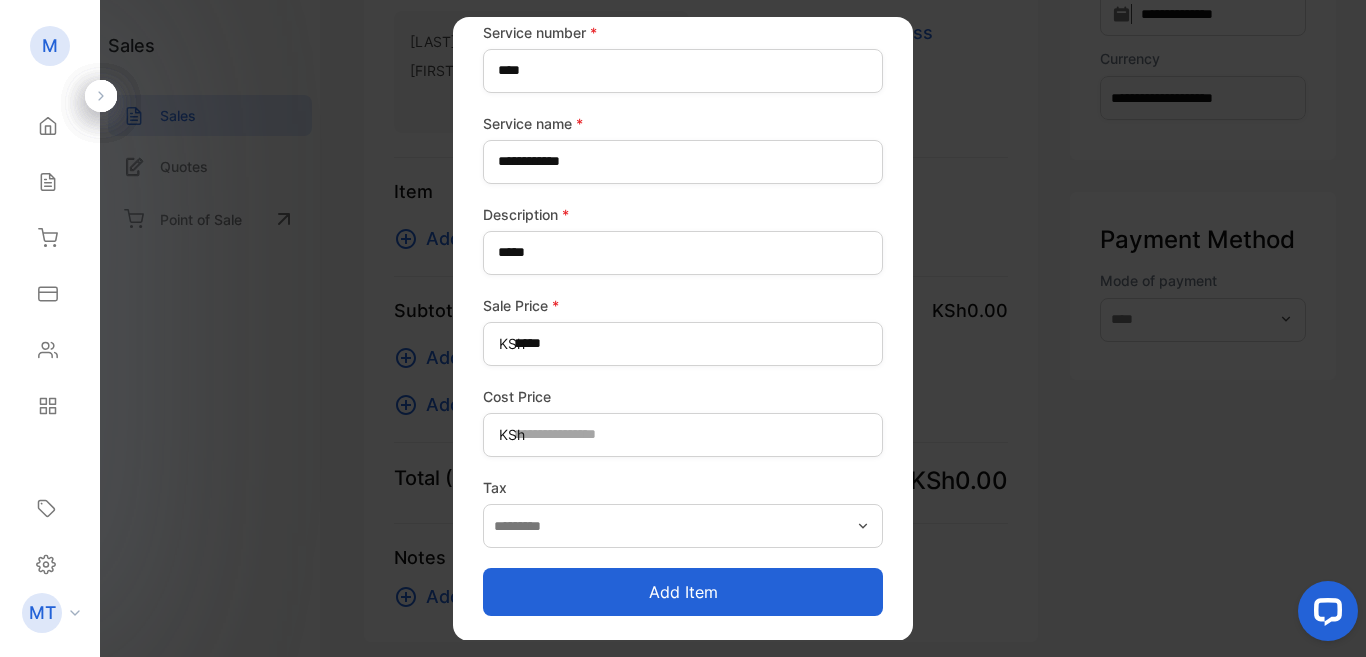 click on "Add item" at bounding box center [683, 592] 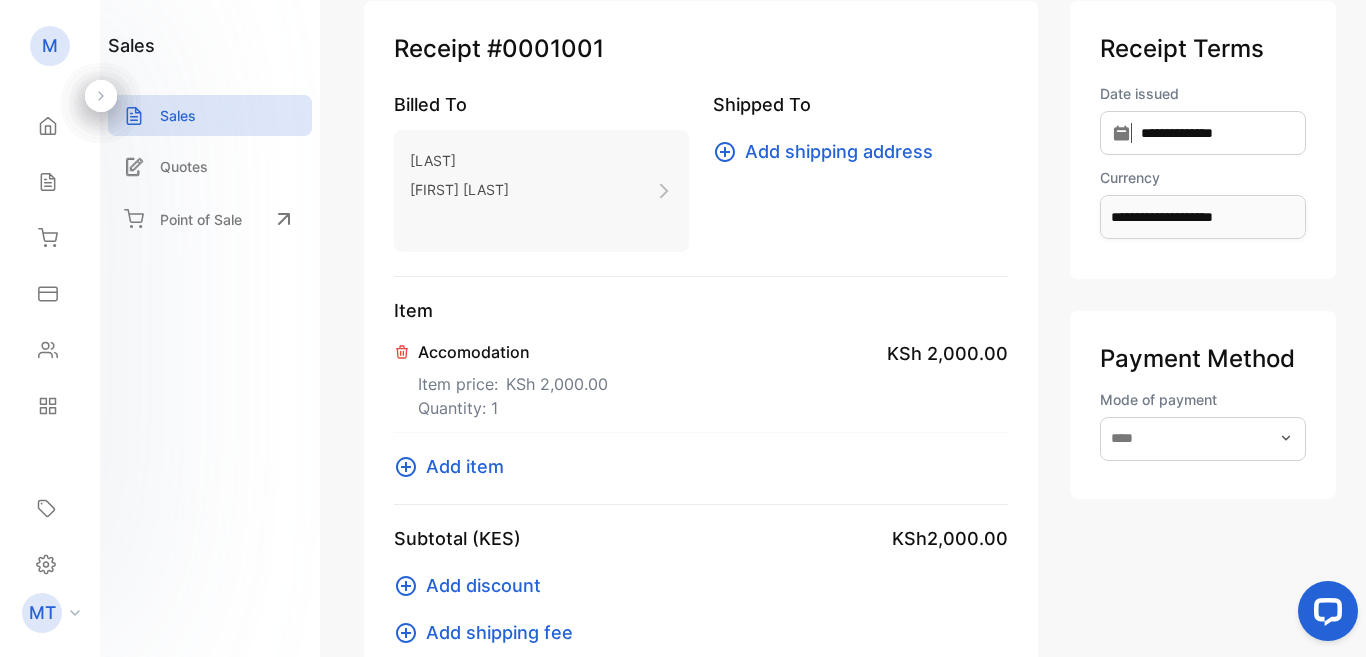 scroll, scrollTop: 240, scrollLeft: 0, axis: vertical 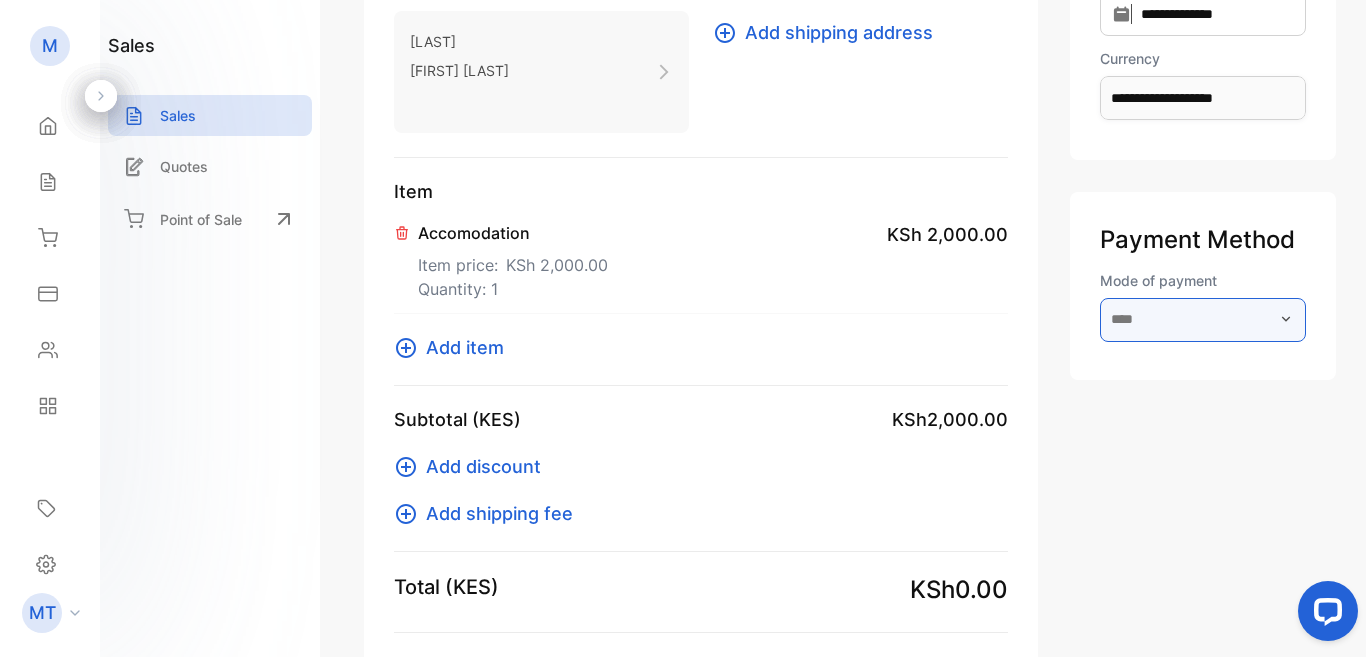 click at bounding box center (1203, 320) 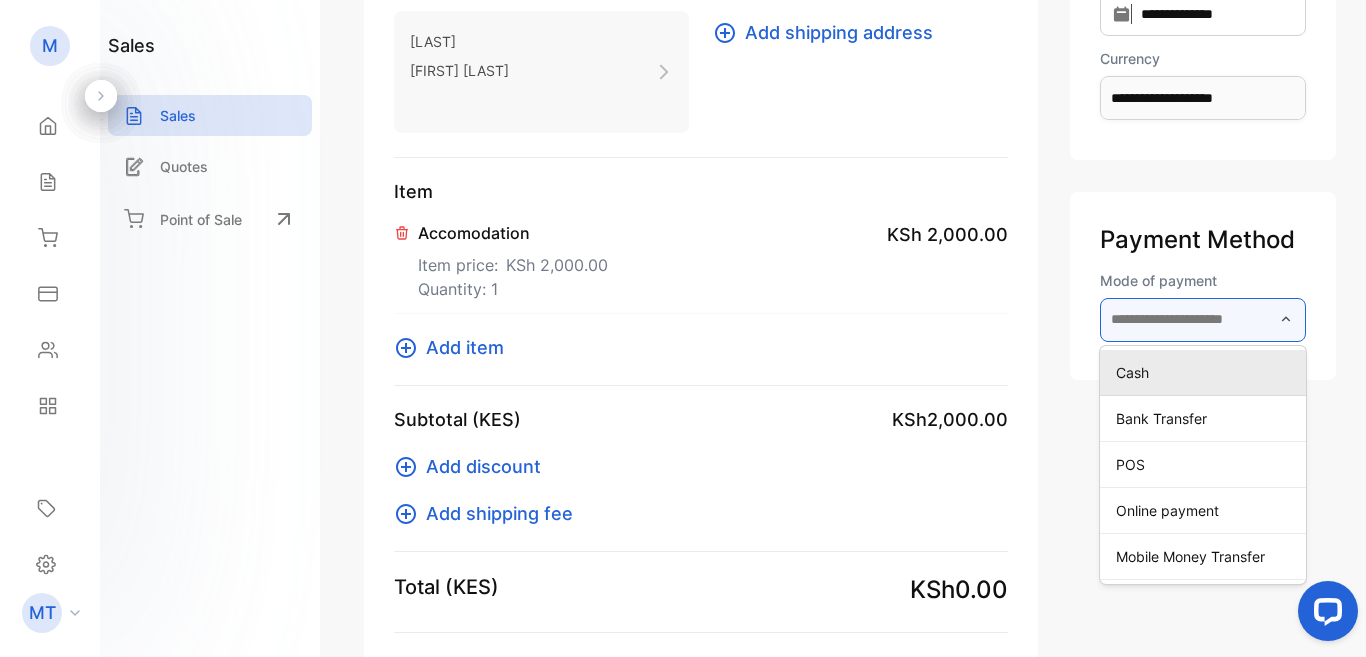 click at bounding box center (1203, 320) 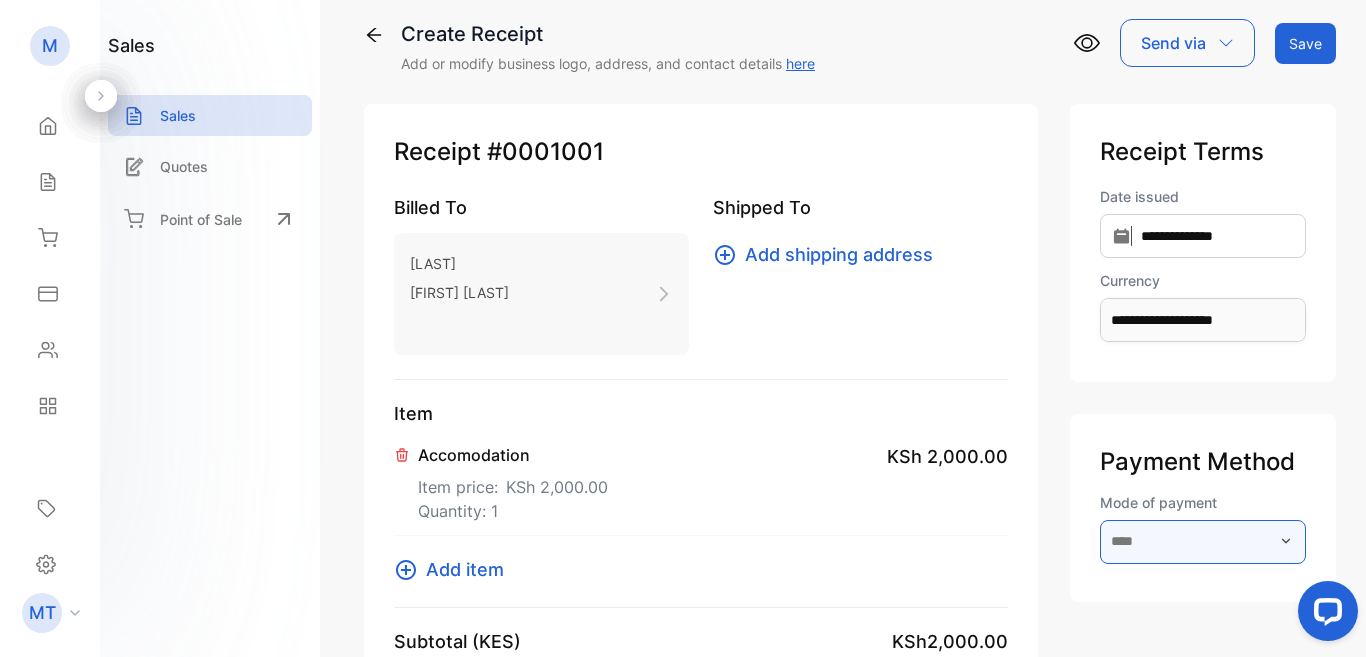 scroll, scrollTop: 0, scrollLeft: 0, axis: both 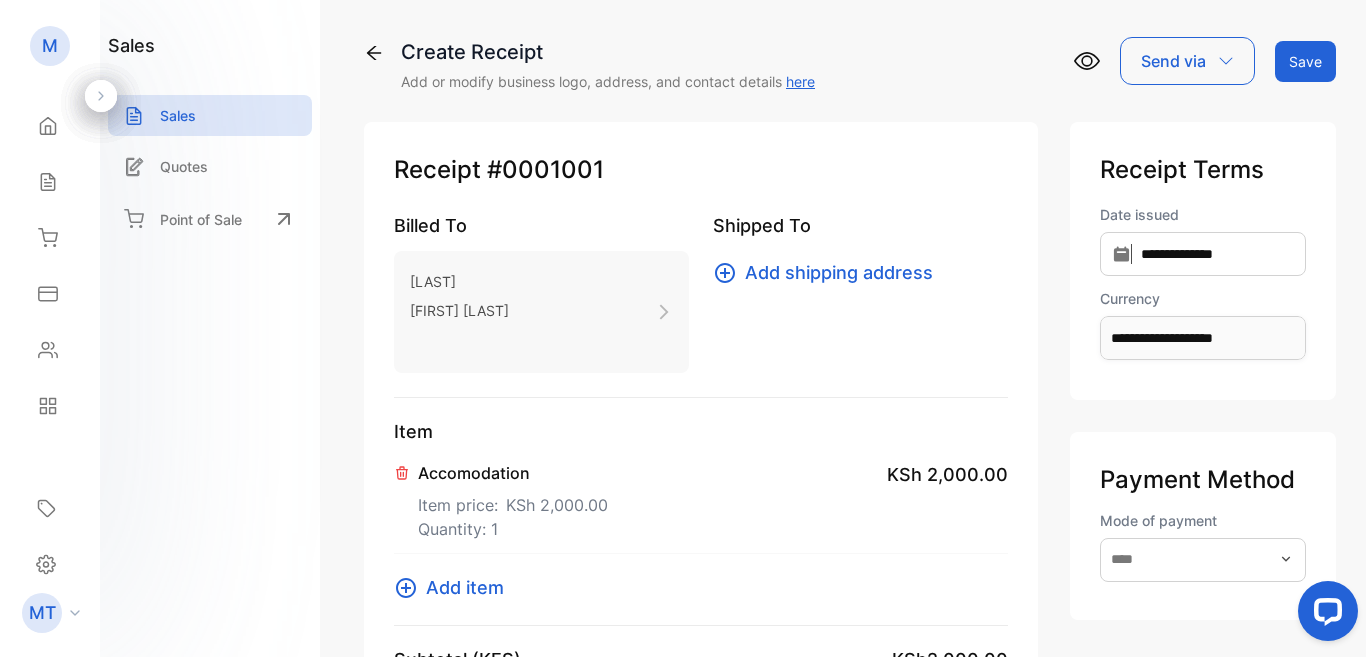 click on "Save" at bounding box center (1305, 61) 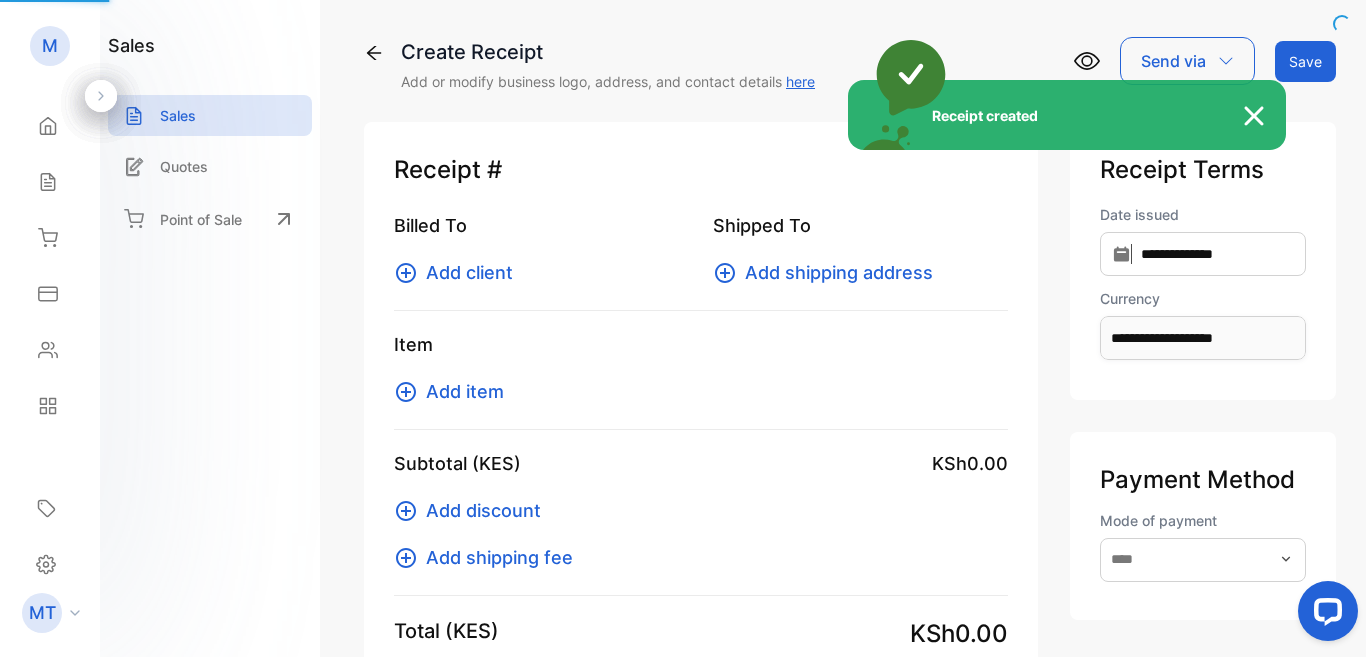type 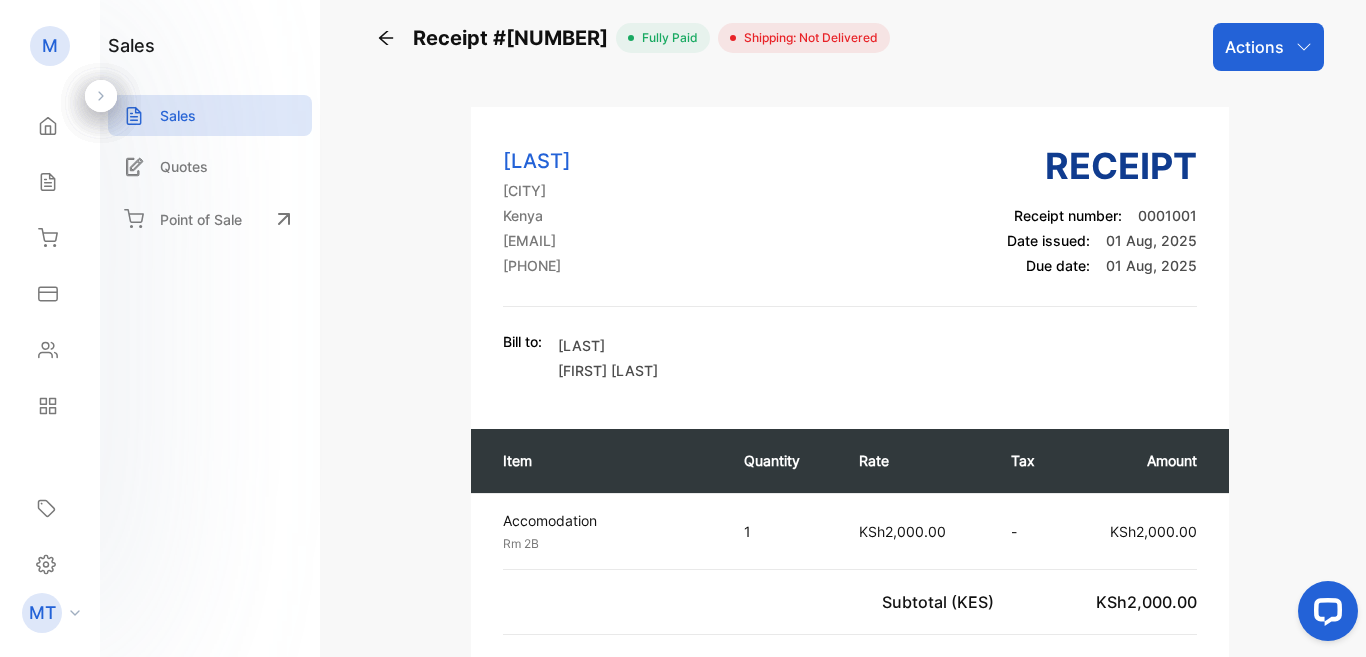 scroll, scrollTop: 0, scrollLeft: 0, axis: both 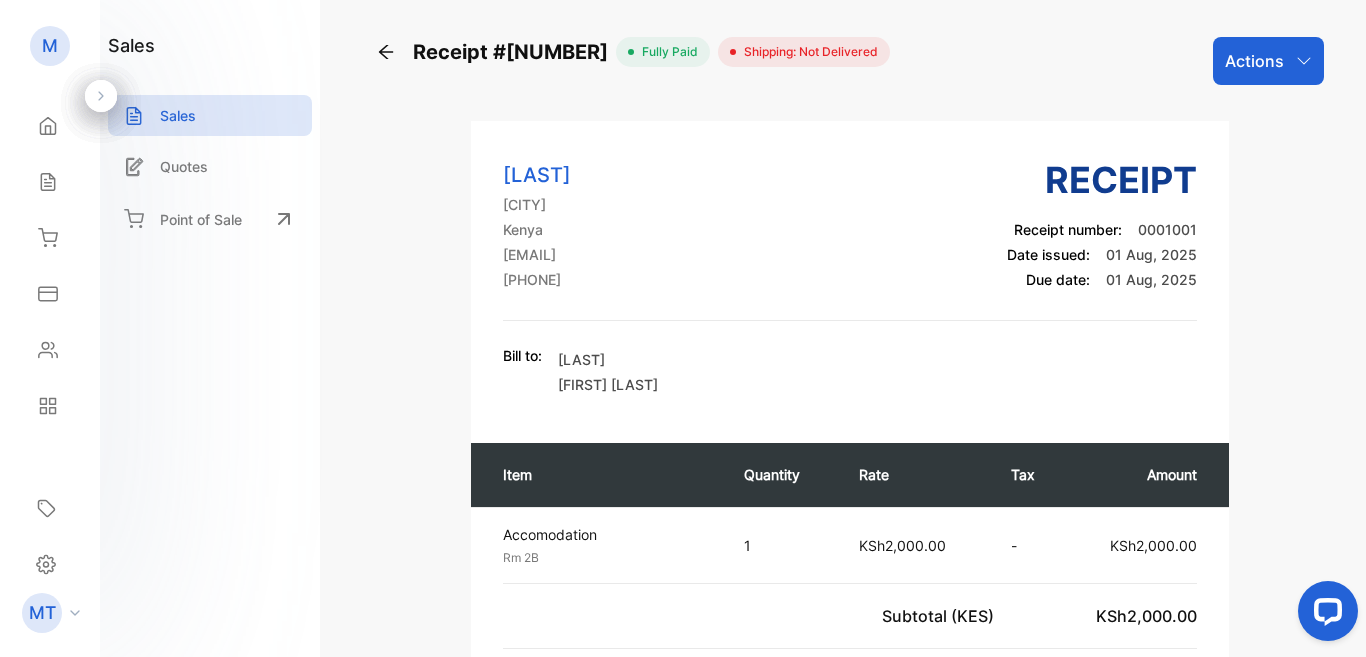 click on "Actions" at bounding box center [1254, 61] 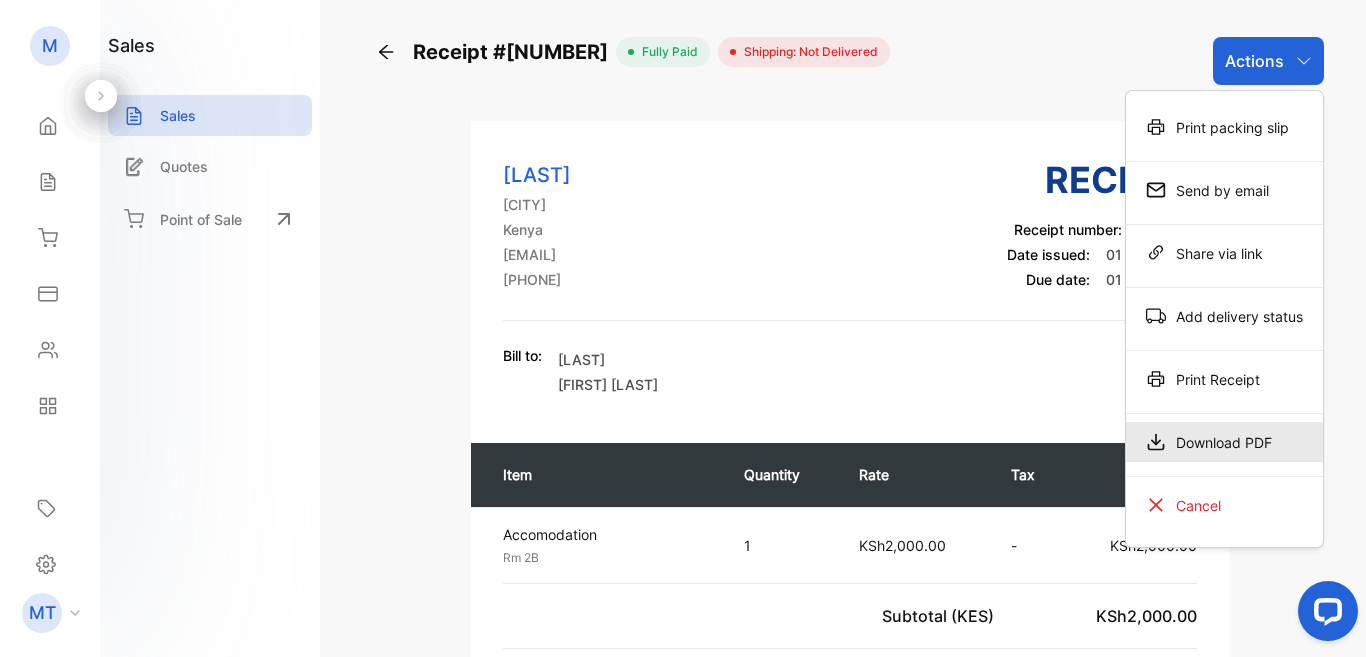 click on "Download PDF" at bounding box center (1224, 442) 